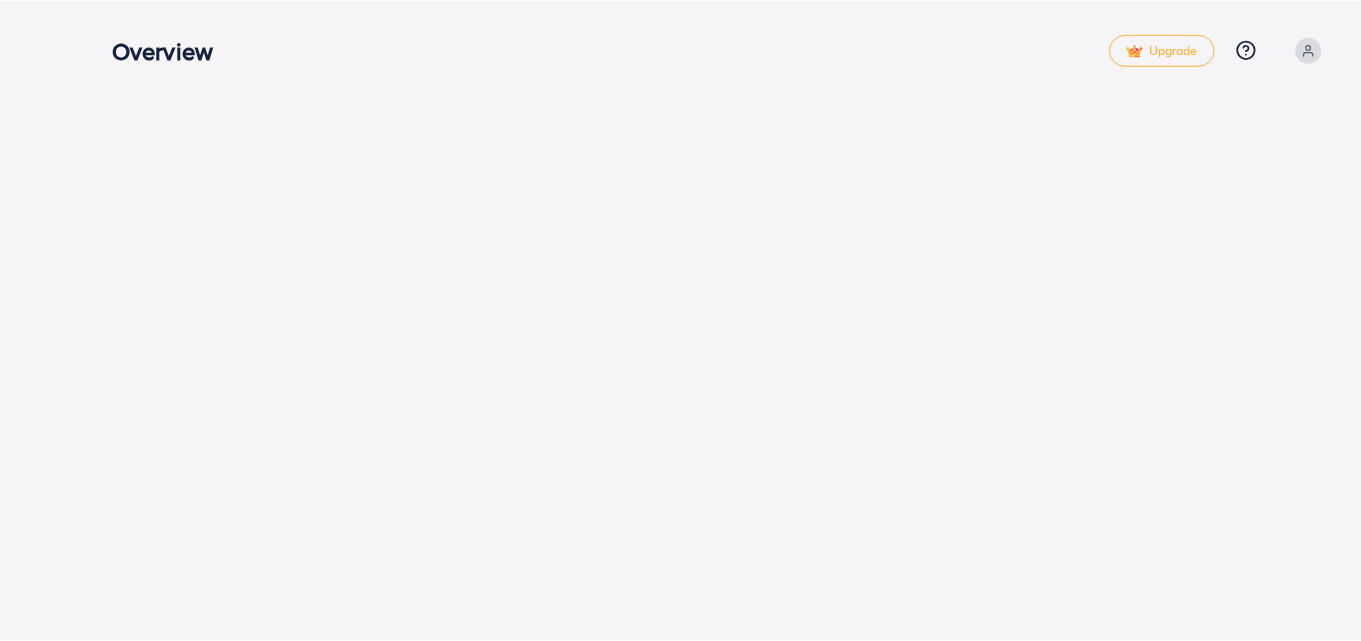 scroll, scrollTop: 0, scrollLeft: 0, axis: both 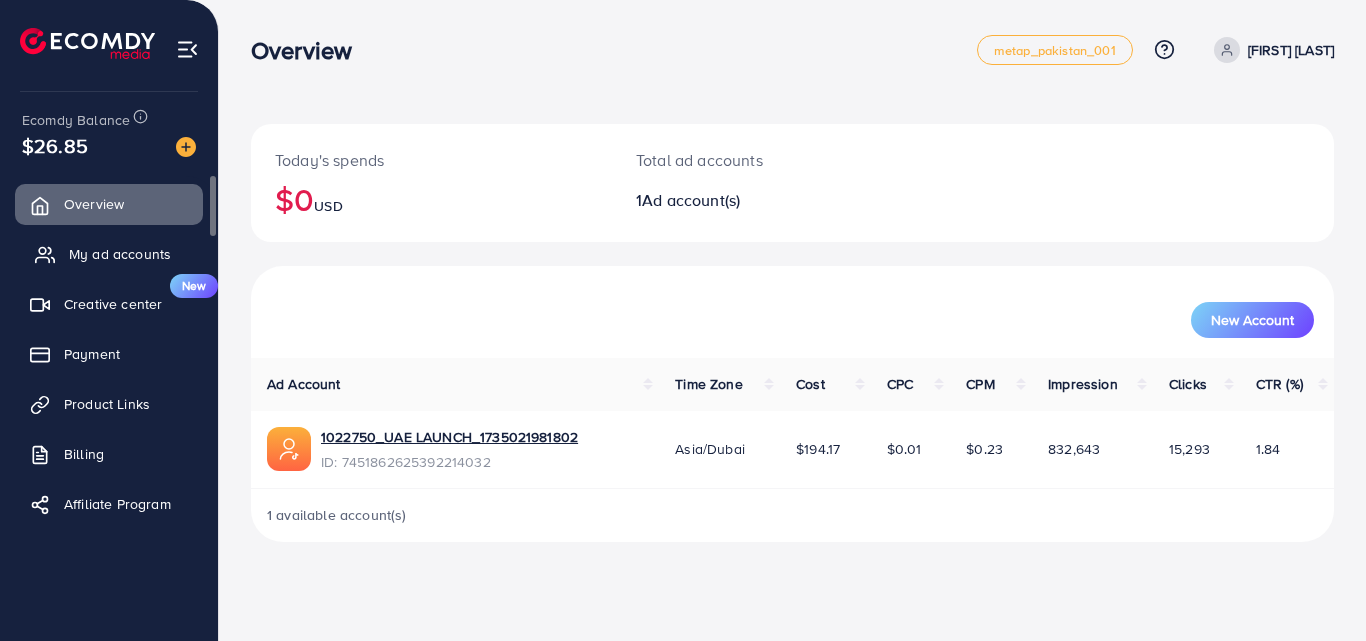 click on "My ad accounts" at bounding box center (120, 254) 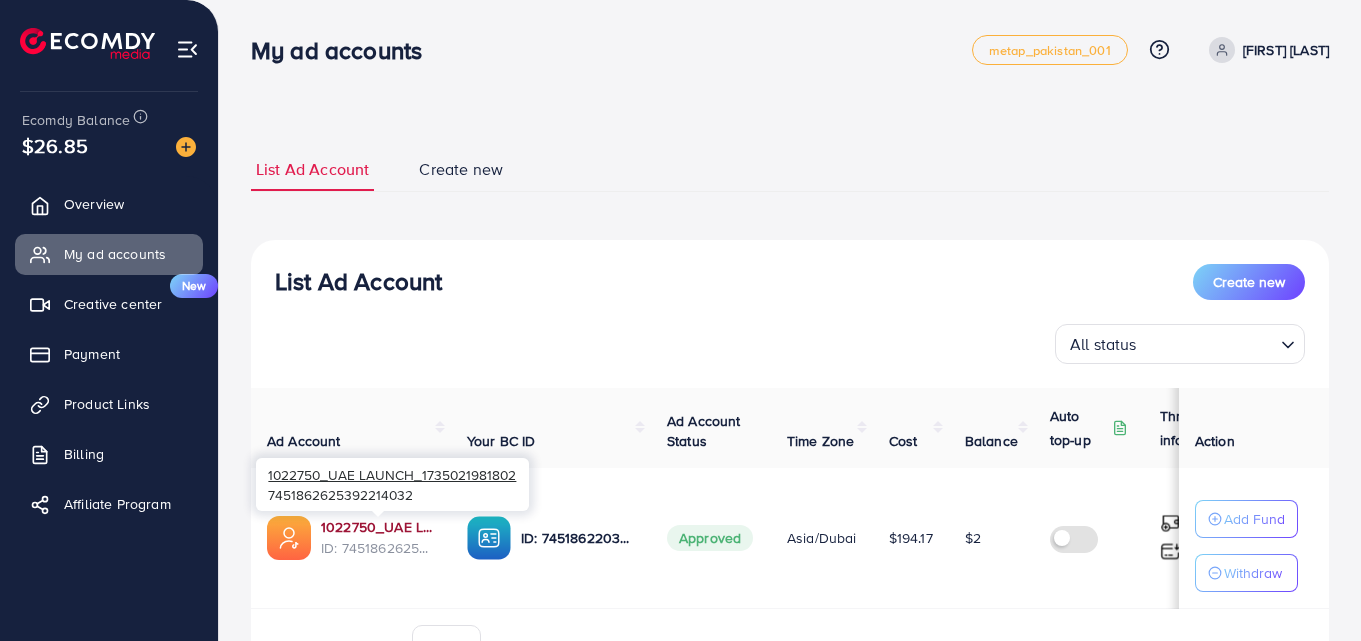 click on "1022750_UAE LAUNCH_1735021981802" at bounding box center [378, 527] 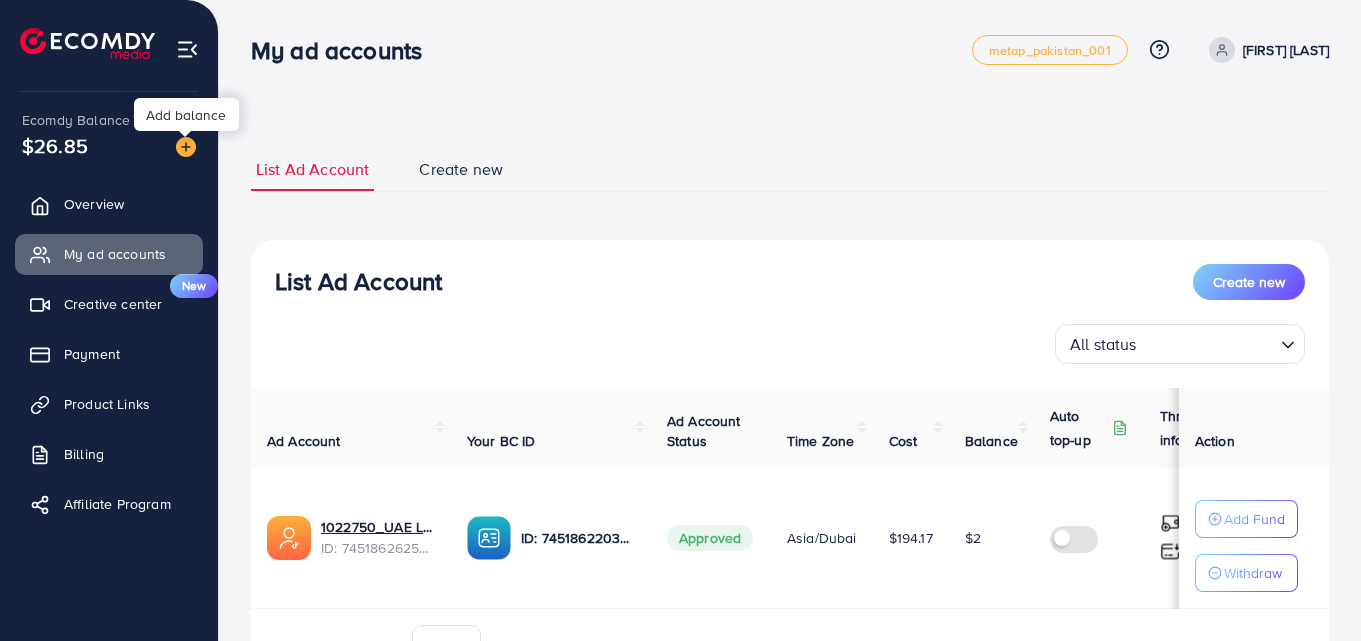 click at bounding box center (186, 147) 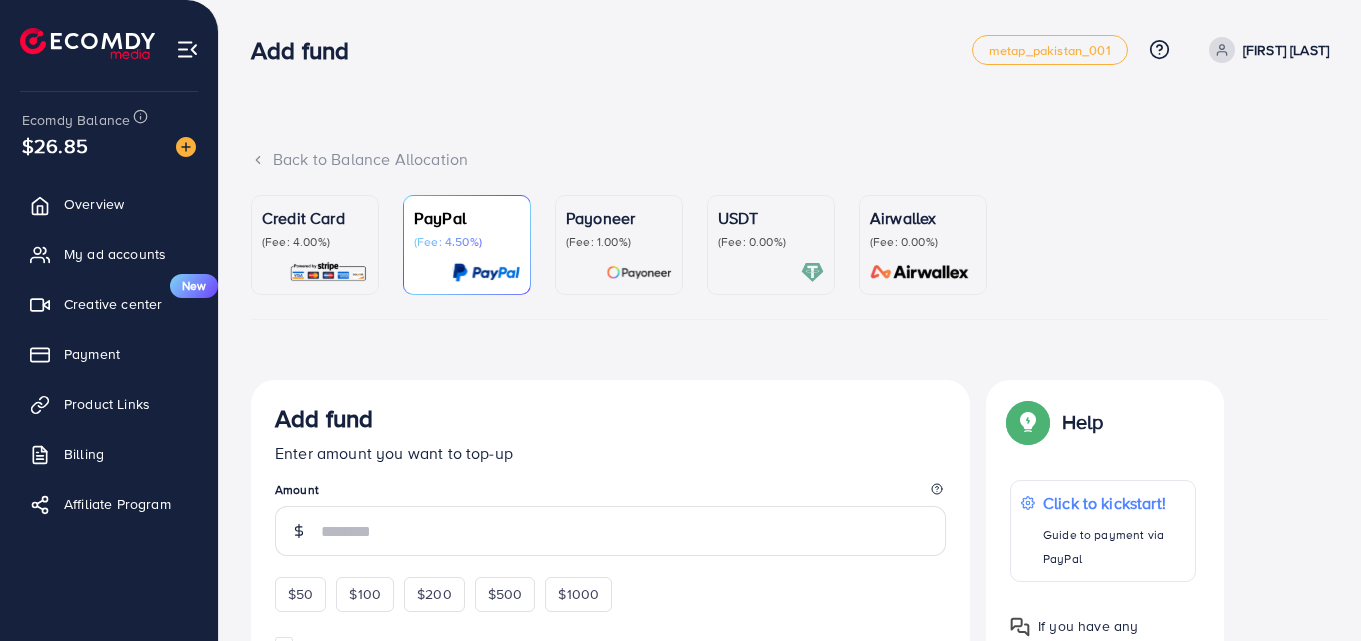 click on "(Fee: 0.00%)" at bounding box center (771, 242) 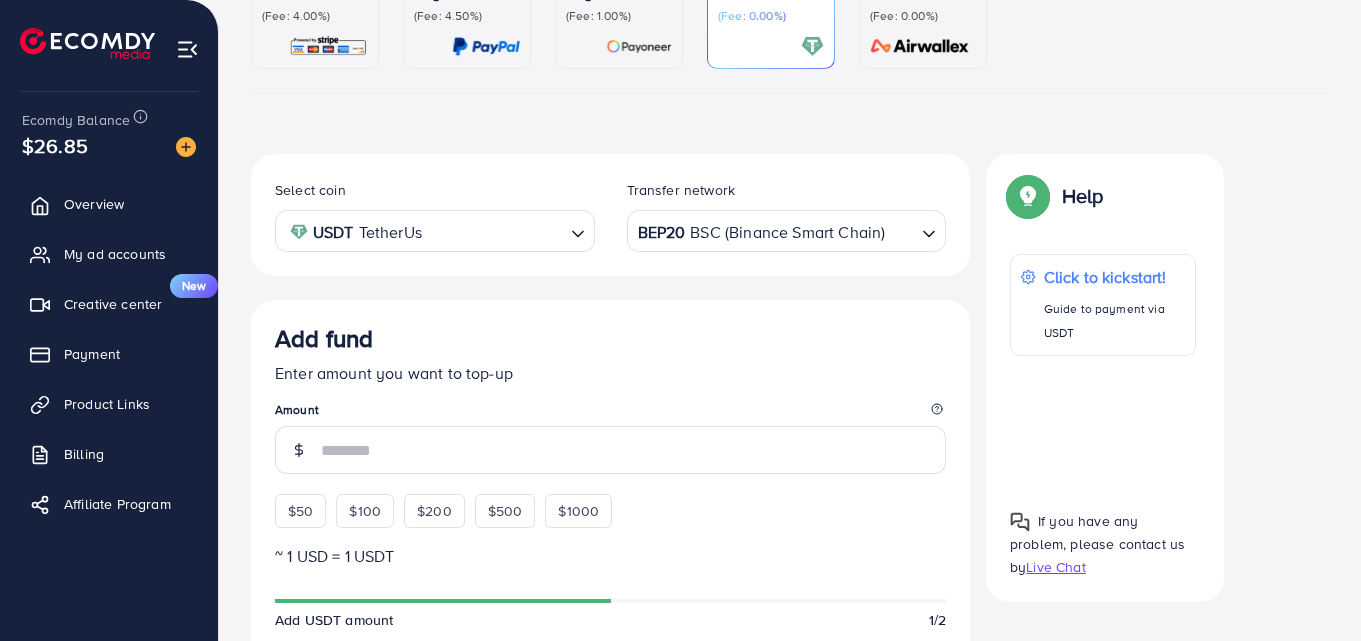 scroll, scrollTop: 400, scrollLeft: 0, axis: vertical 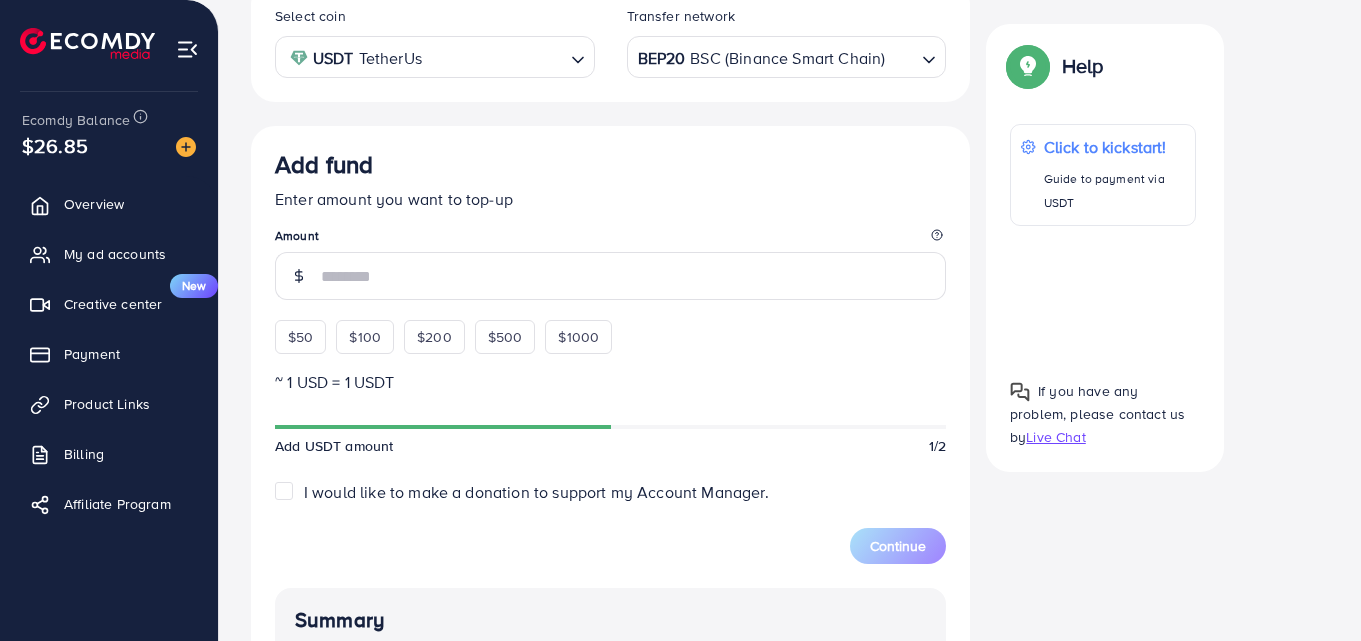 click on "BEP20 BSC (Binance Smart Chain)" at bounding box center (775, 55) 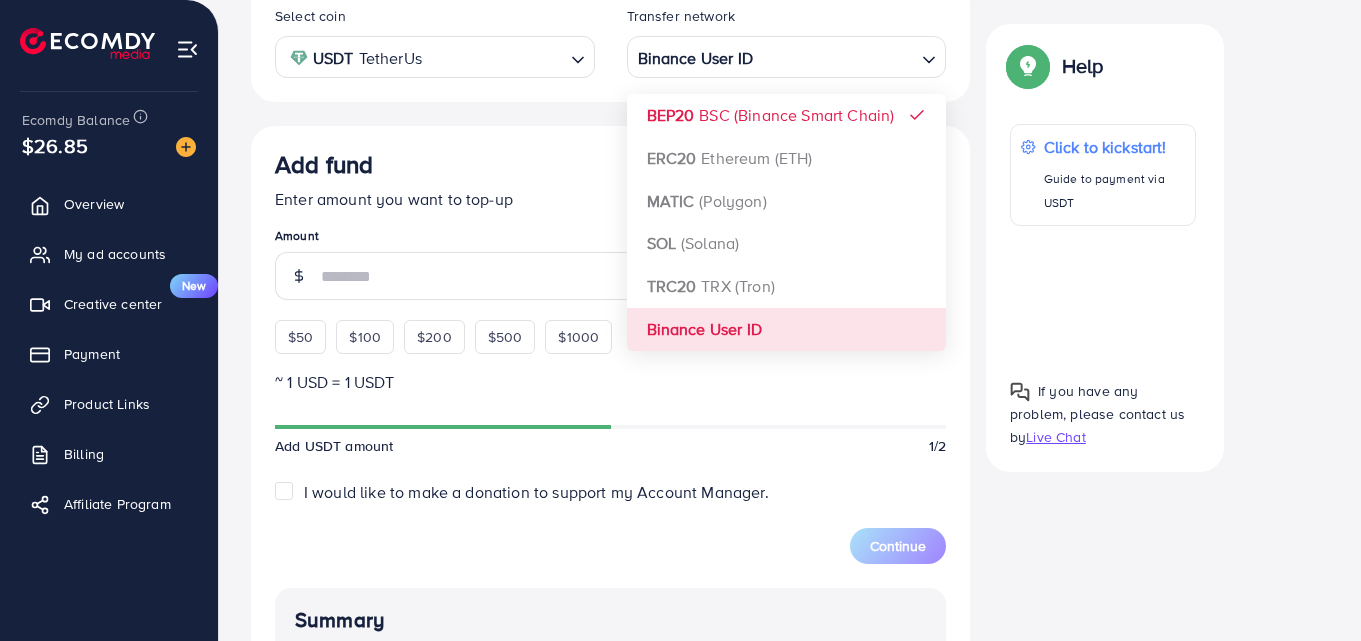 drag, startPoint x: 740, startPoint y: 312, endPoint x: 705, endPoint y: 316, distance: 35.22783 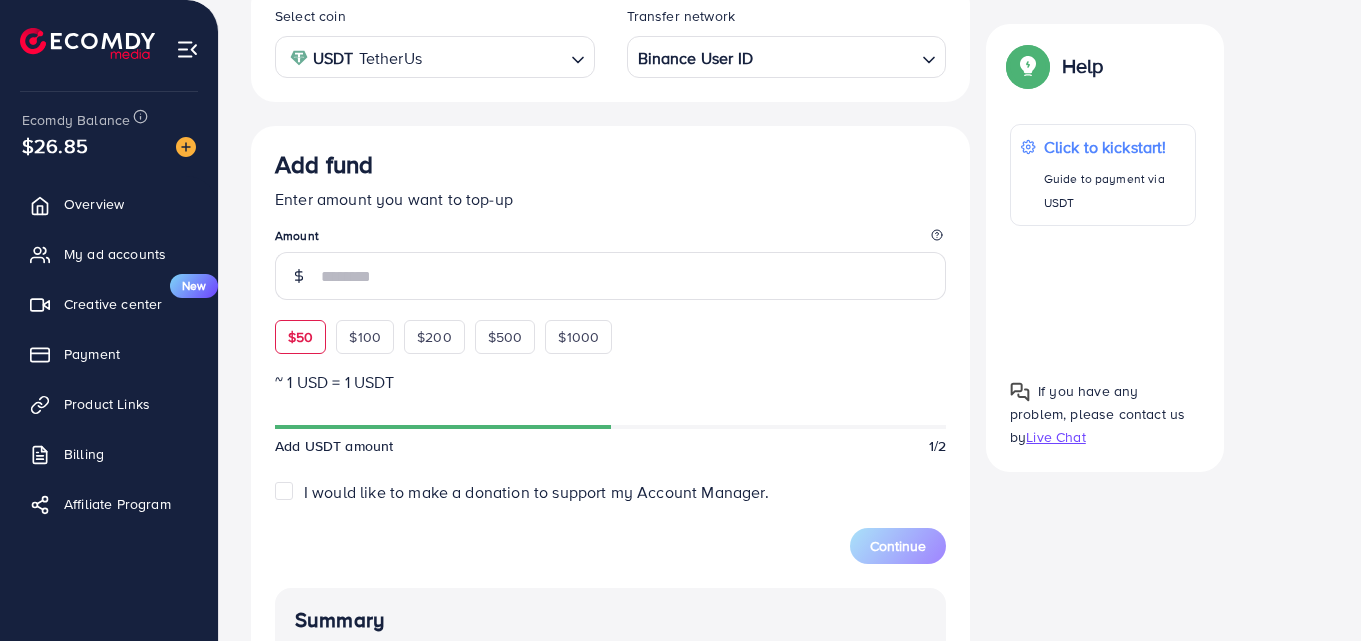 click on "$50" at bounding box center [300, 337] 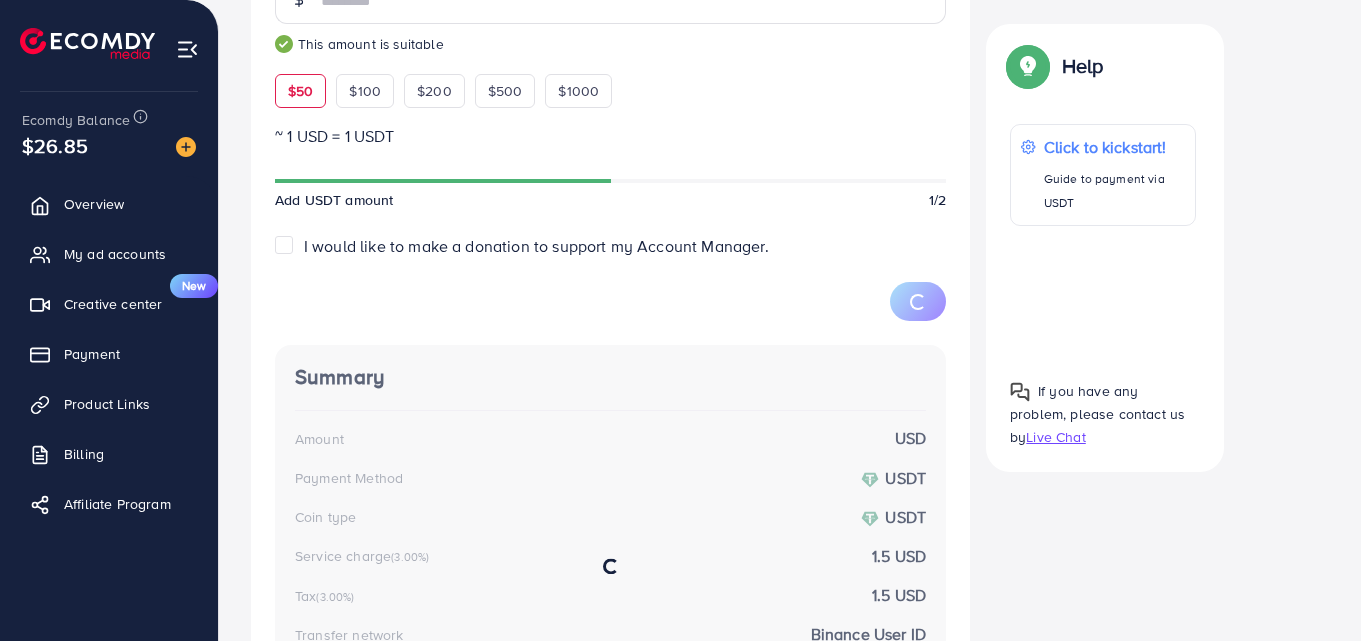 scroll, scrollTop: 900, scrollLeft: 0, axis: vertical 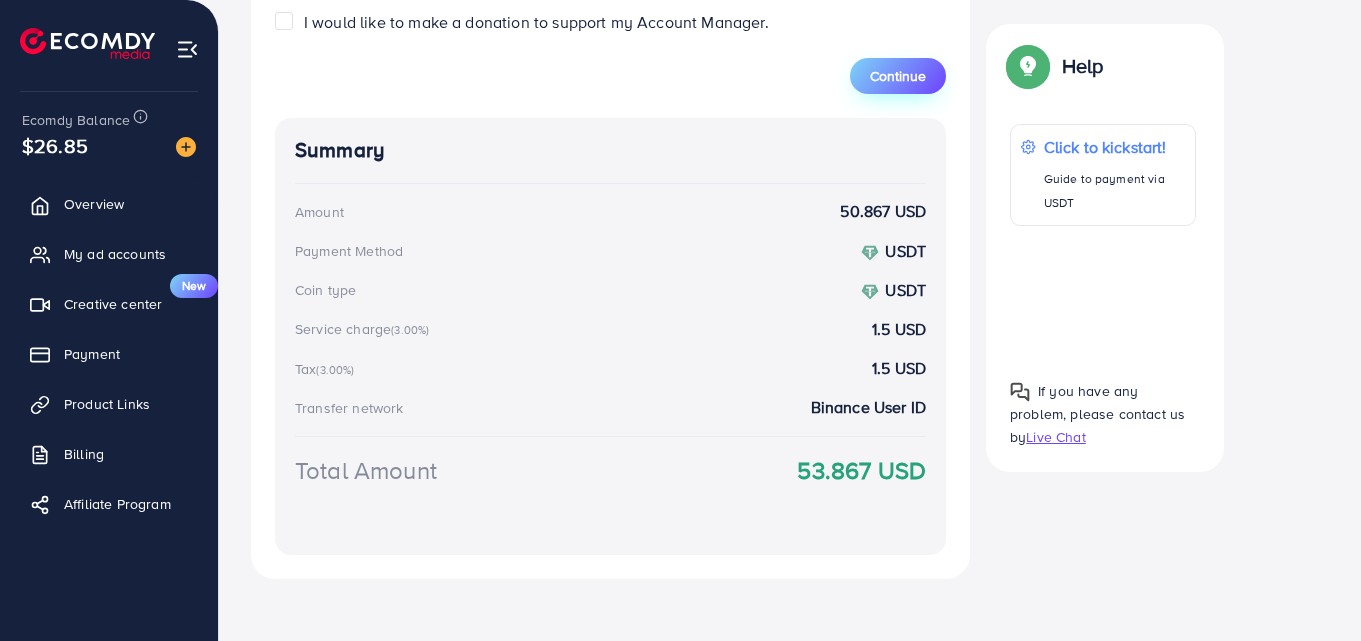click on "Continue" at bounding box center (898, 76) 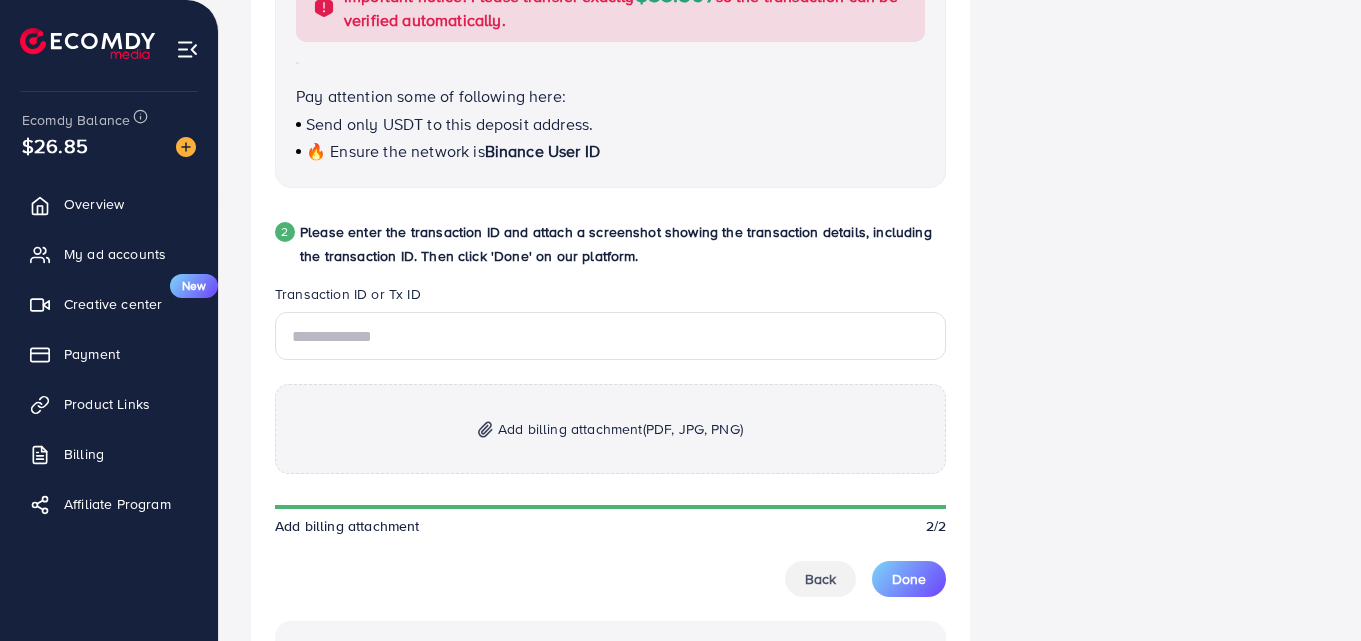 scroll, scrollTop: 868, scrollLeft: 0, axis: vertical 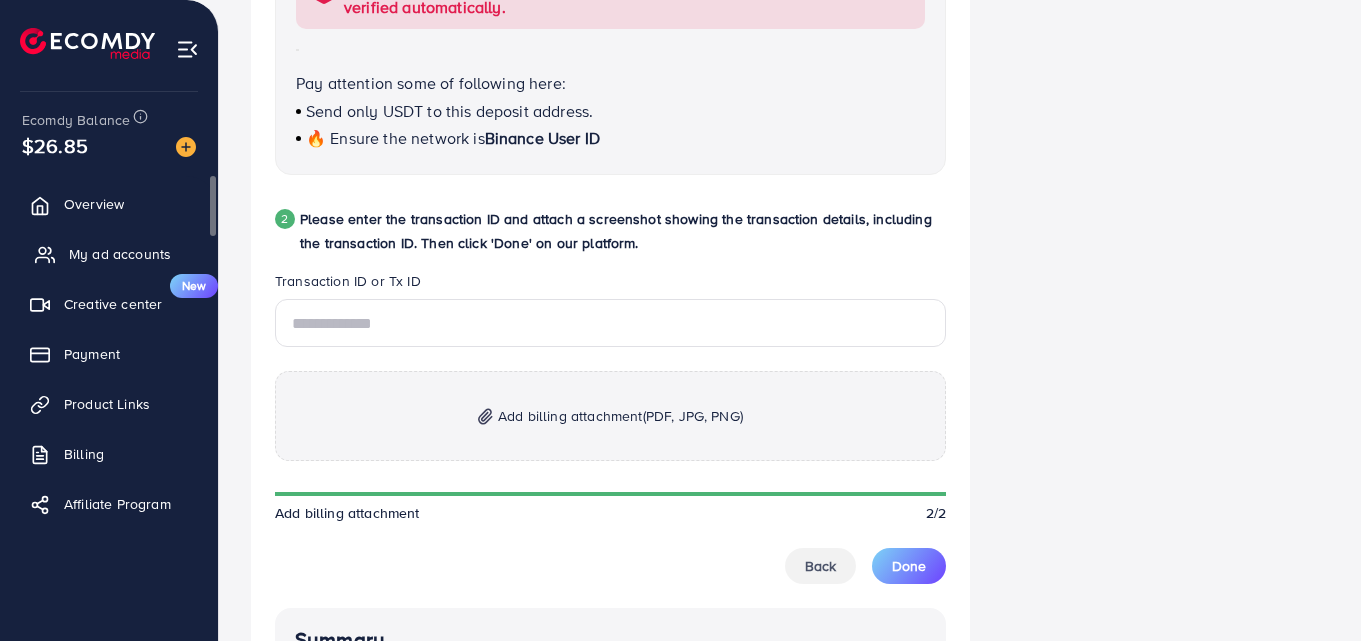 click on "My ad accounts" at bounding box center (120, 254) 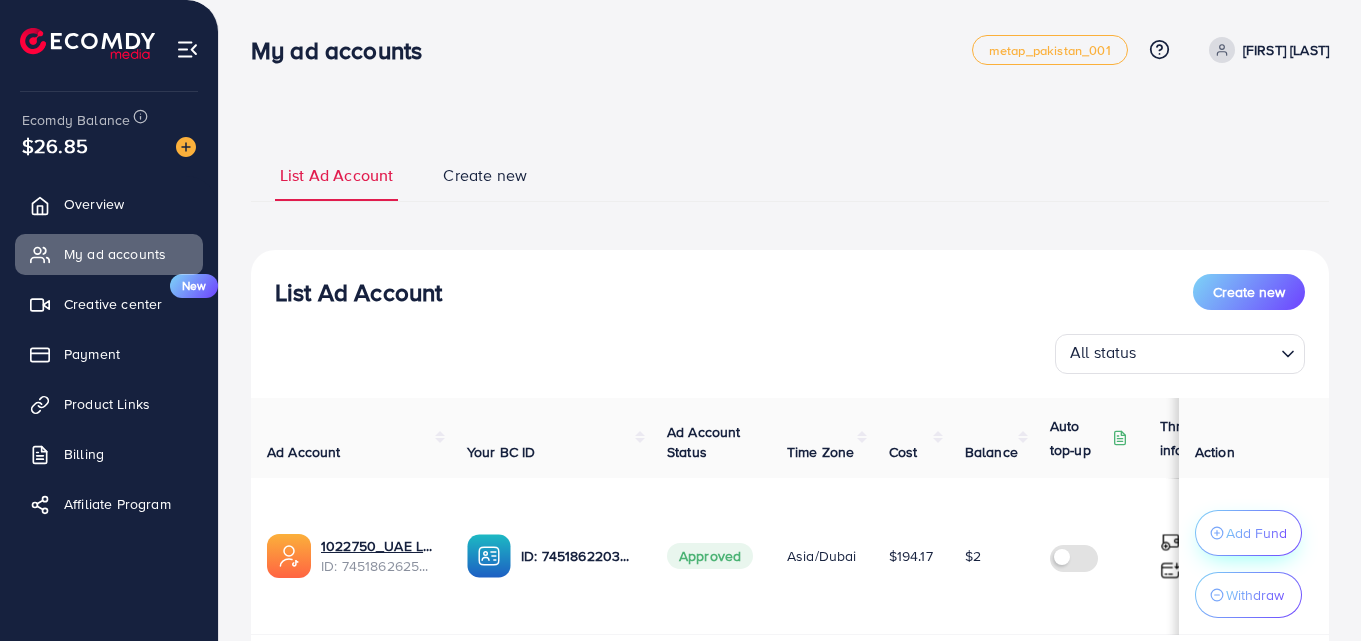 click on "Add Fund" at bounding box center [1256, 533] 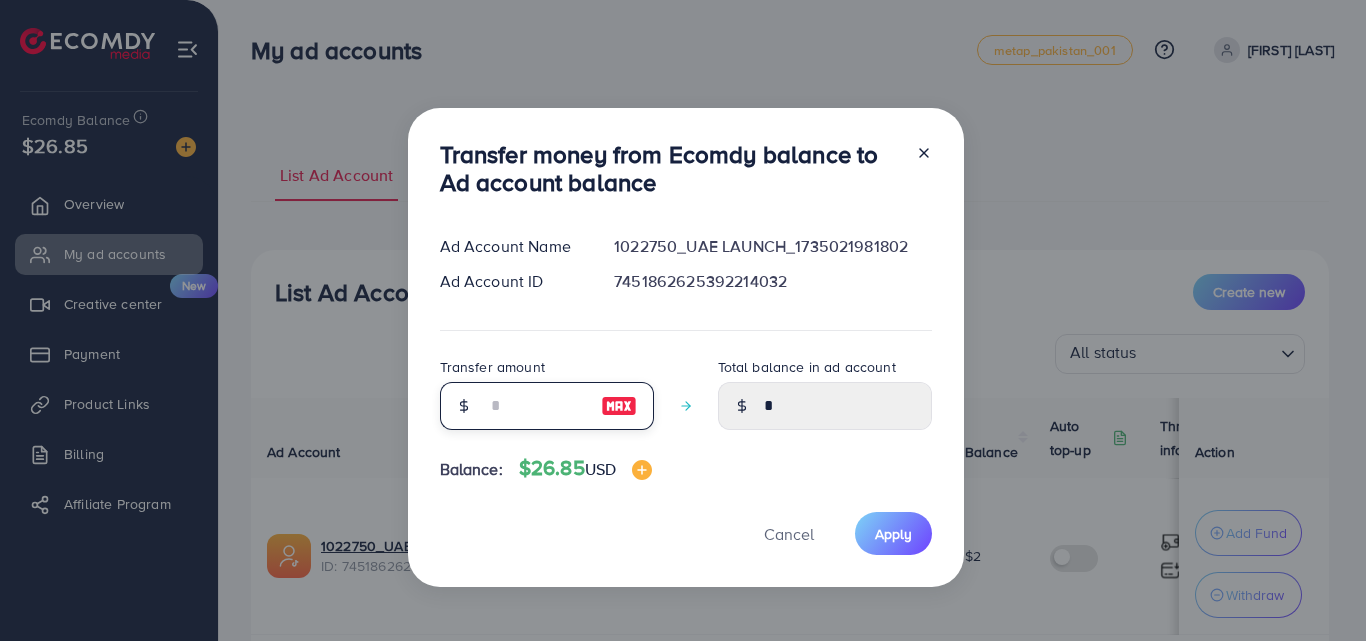 click at bounding box center (536, 406) 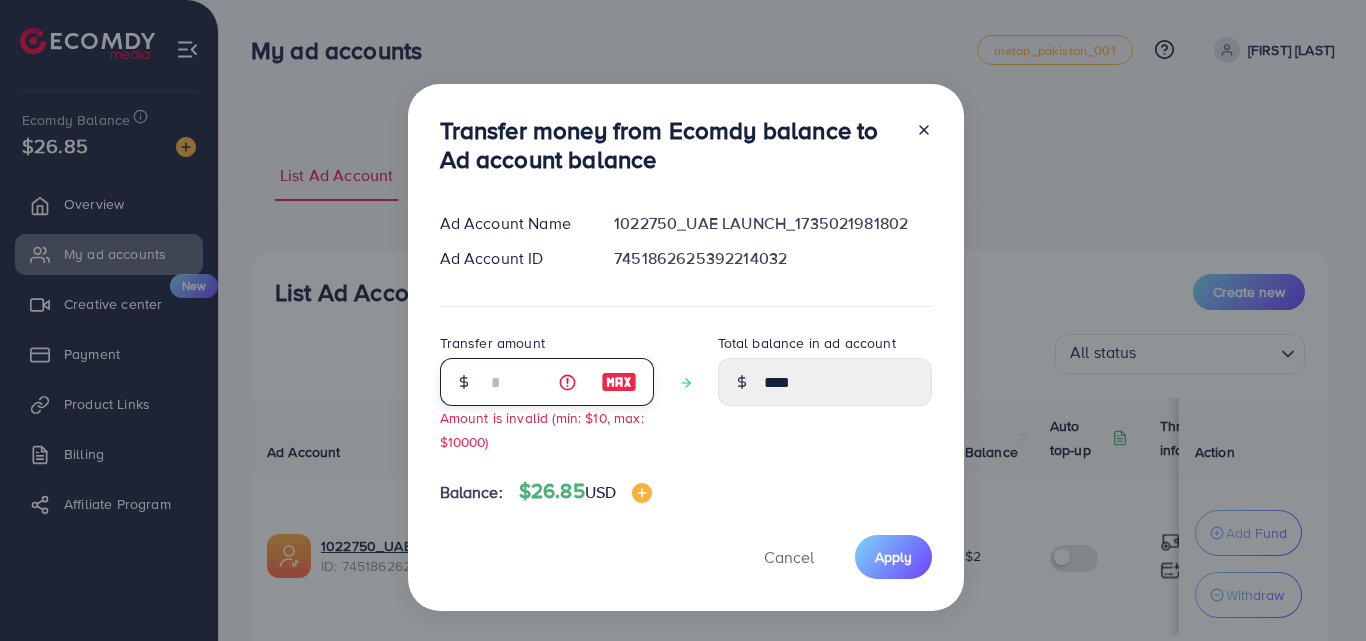 type on "**" 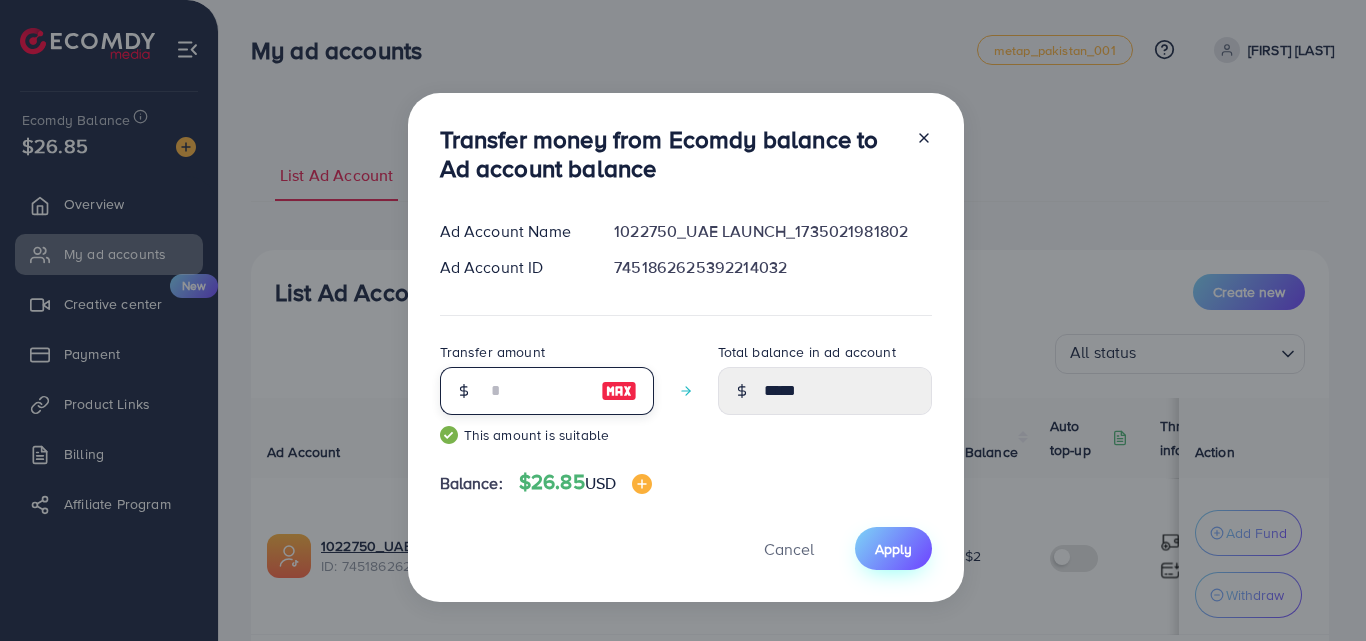 type on "**" 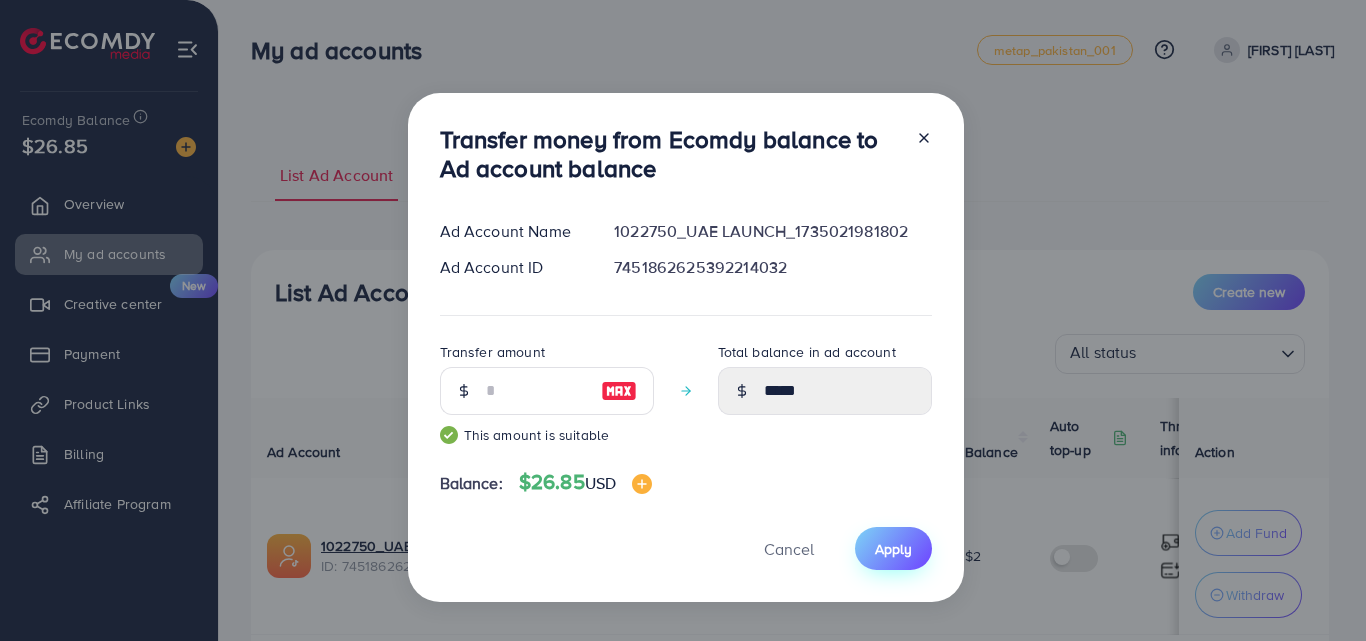 click on "Apply" at bounding box center [893, 548] 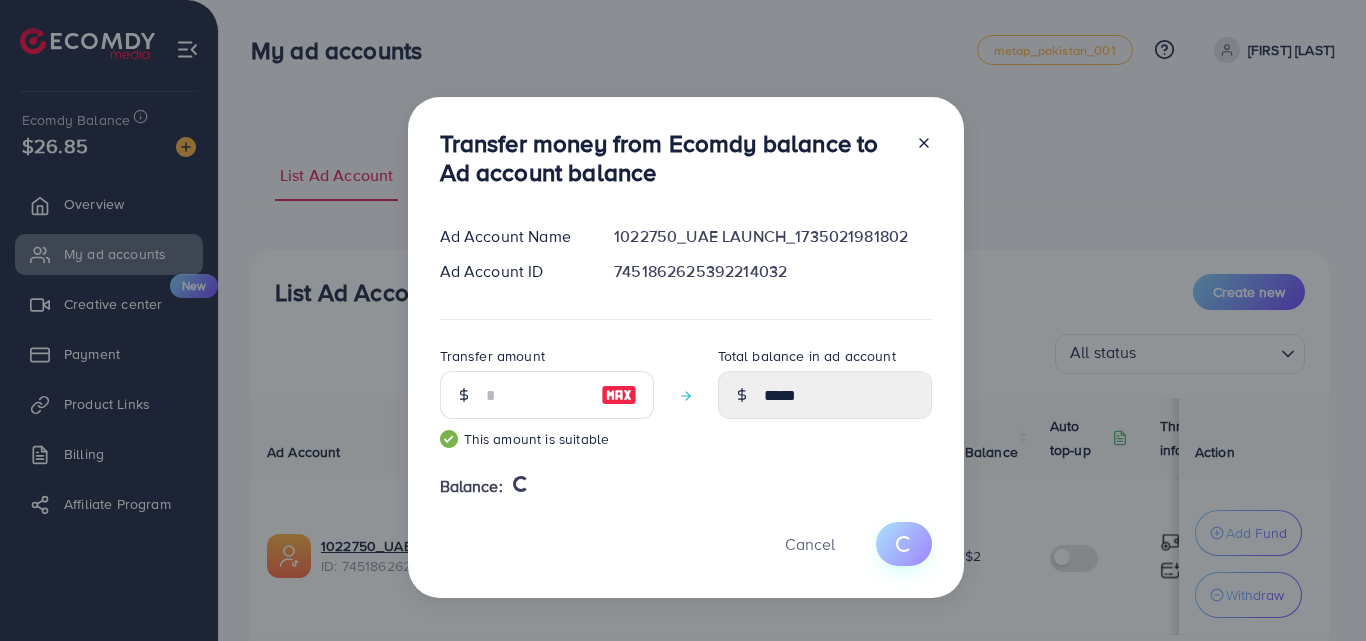 type 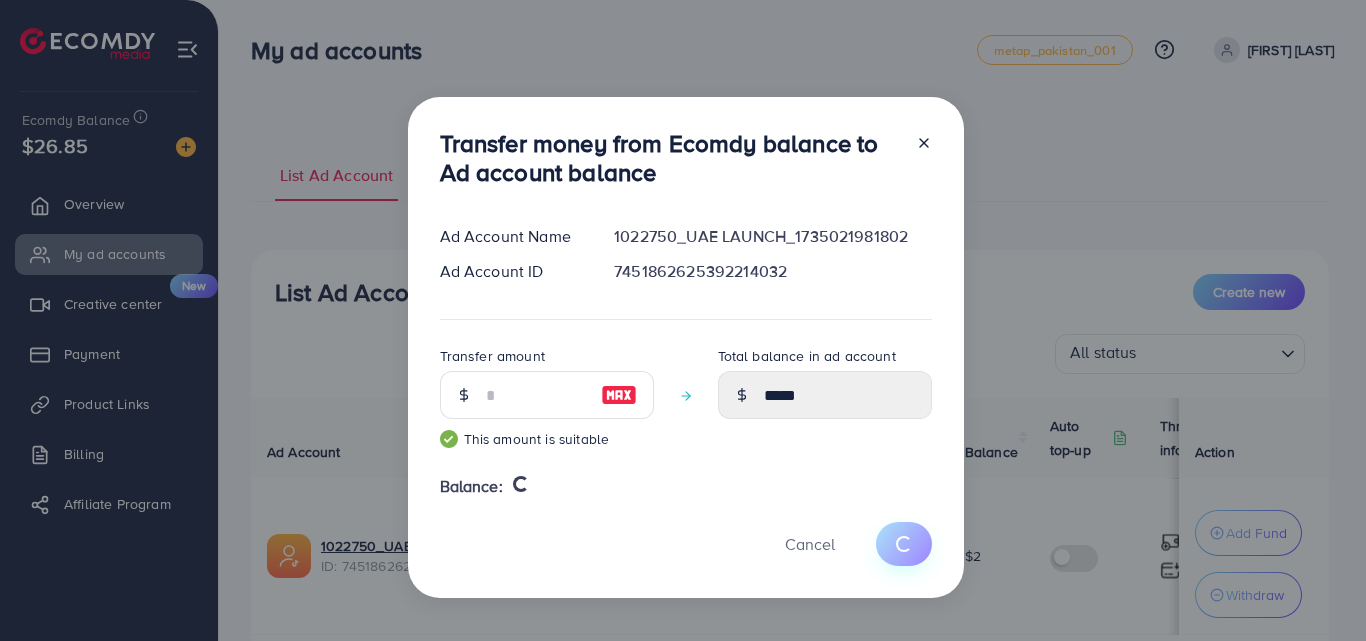 type on "*" 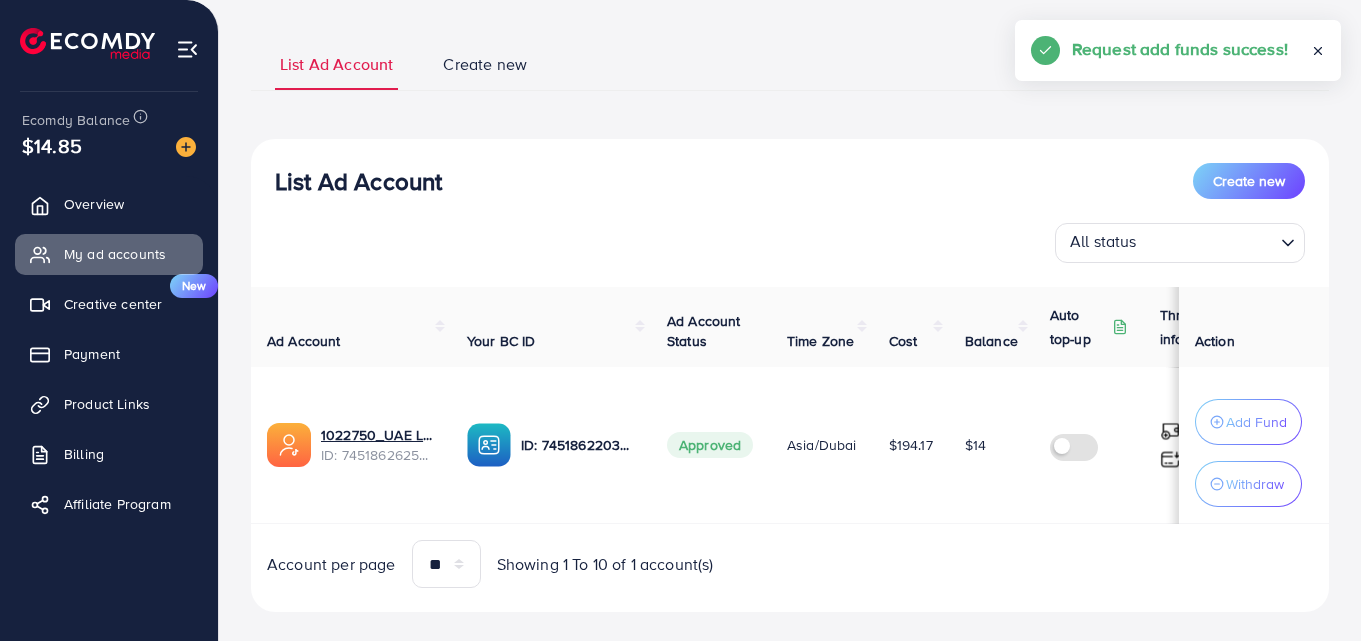 scroll, scrollTop: 143, scrollLeft: 0, axis: vertical 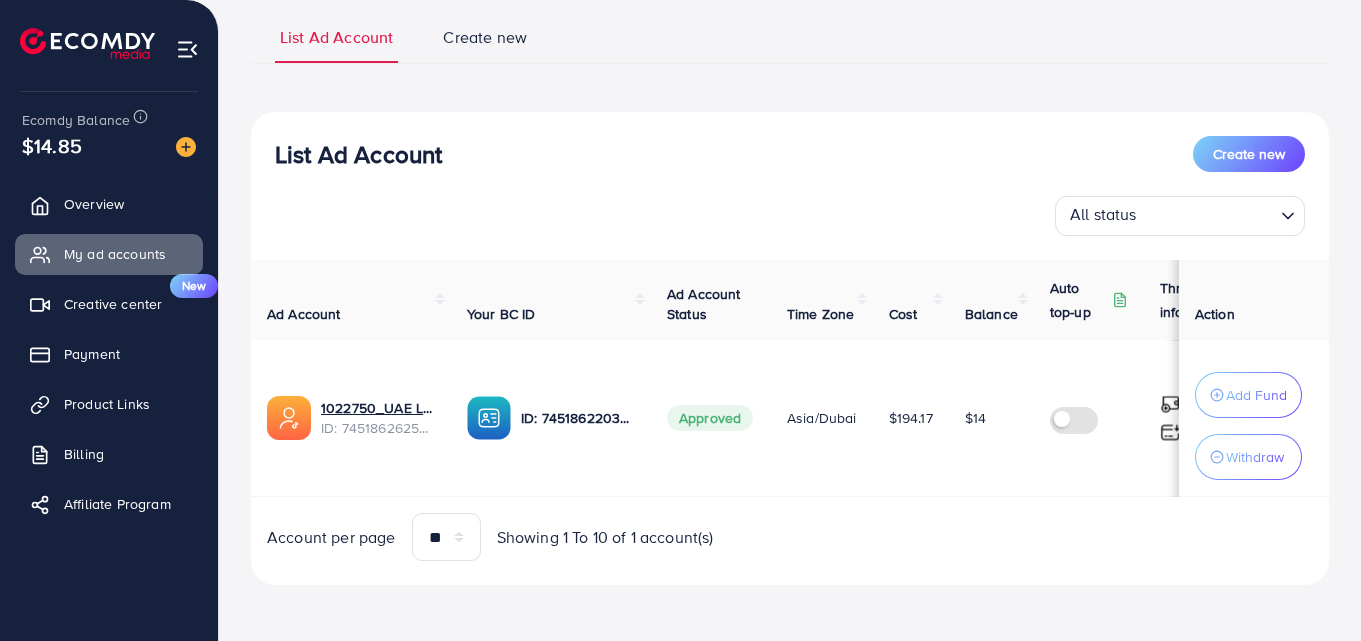 click on "List Ad Account   Create new
All status
Loading...                   Ad Account Your BC ID Ad Account Status Time Zone Cost Balance Auto top-up Threshold information Action            [ACCOUNT_ID]  ID: [ACCOUNT_ID] ID: [ACCOUNT_ID]  Approved   Asia/Dubai   $194.17   $14   $ ---   $ ---   Add Fund   Withdraw           Account per page  ** ** ** ***  Showing 1 To 10 of 1 account(s)" at bounding box center [790, 348] 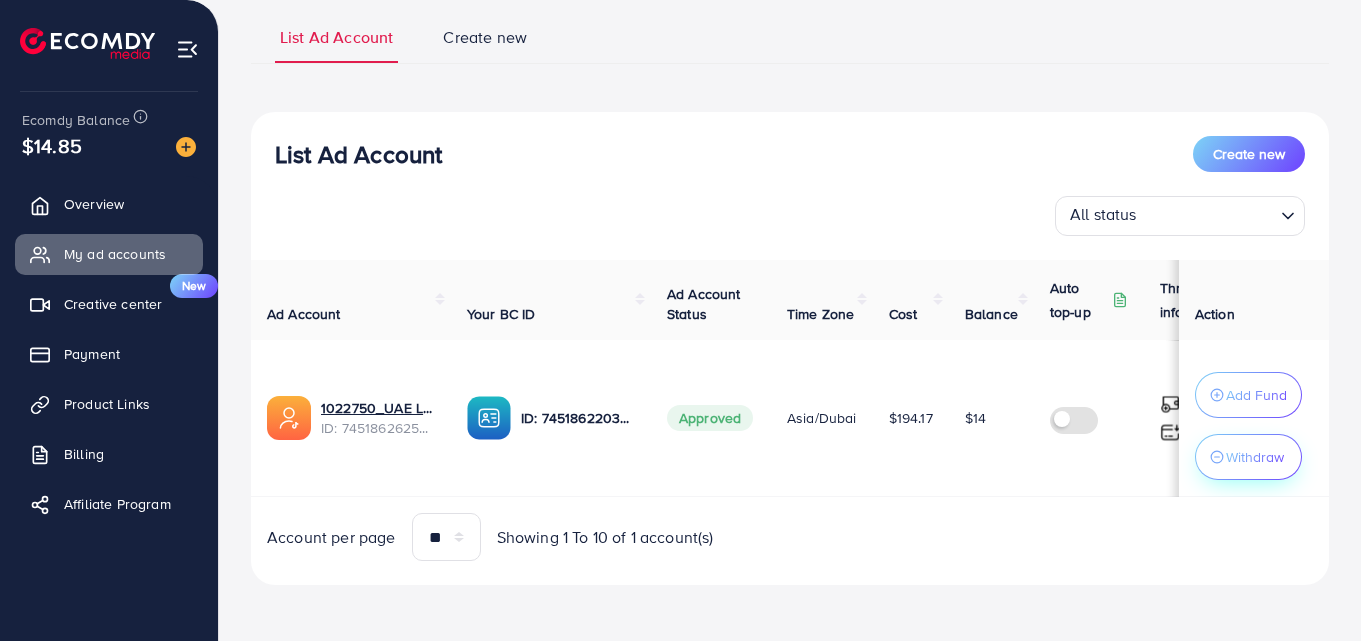 click on "Withdraw" at bounding box center [1255, 457] 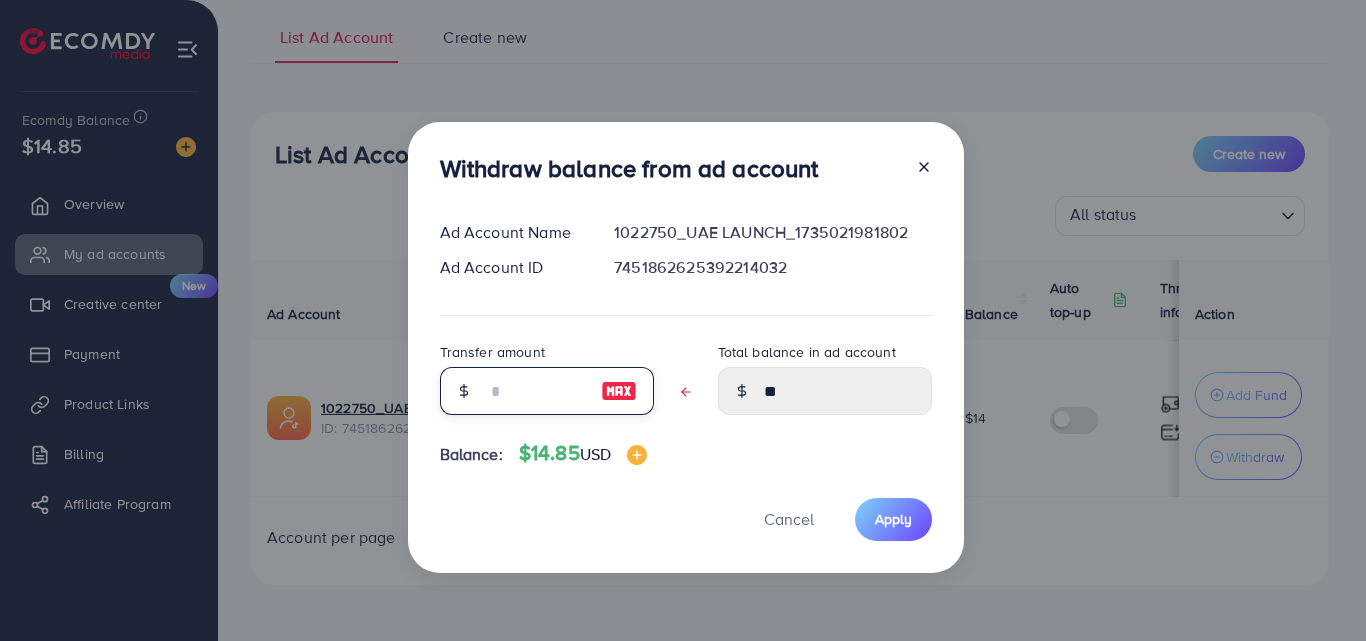 click at bounding box center [536, 391] 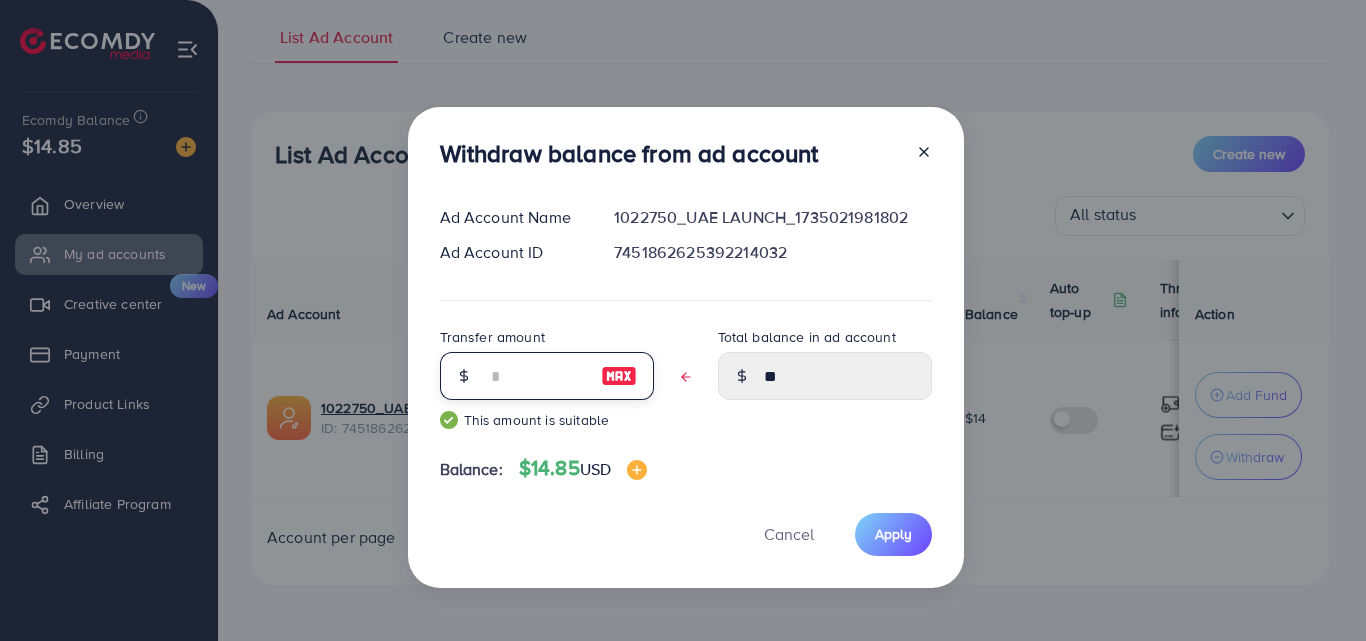 type on "*" 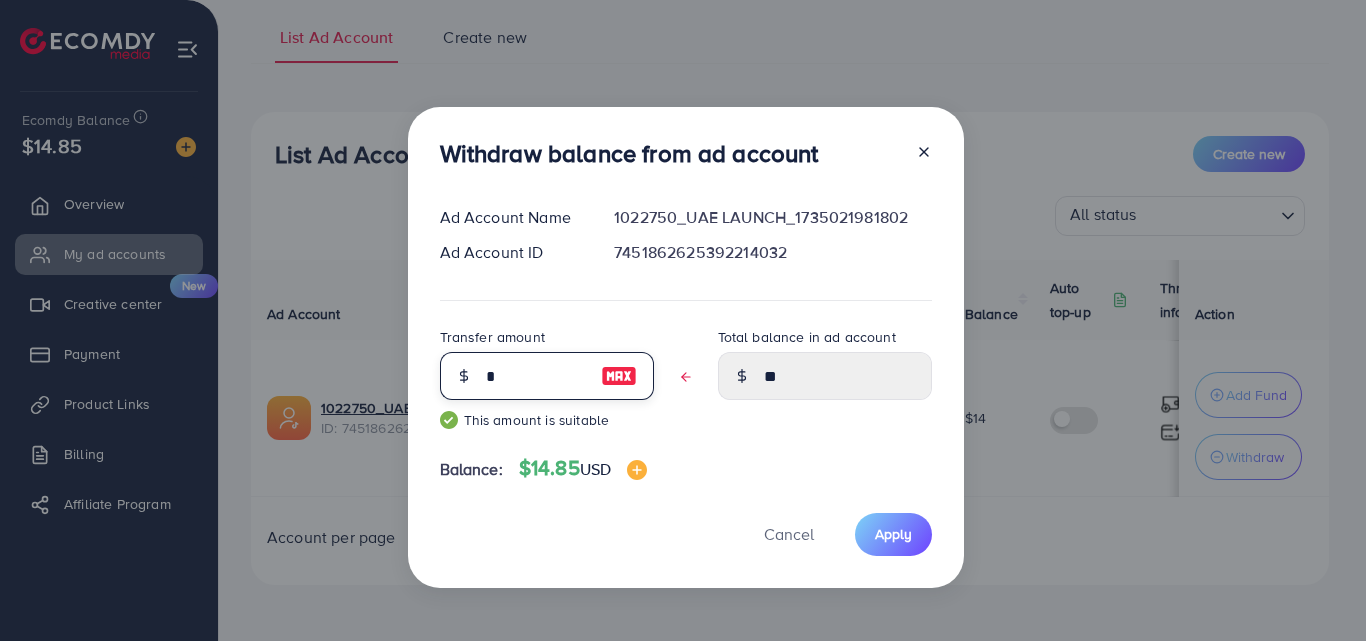 type on "*****" 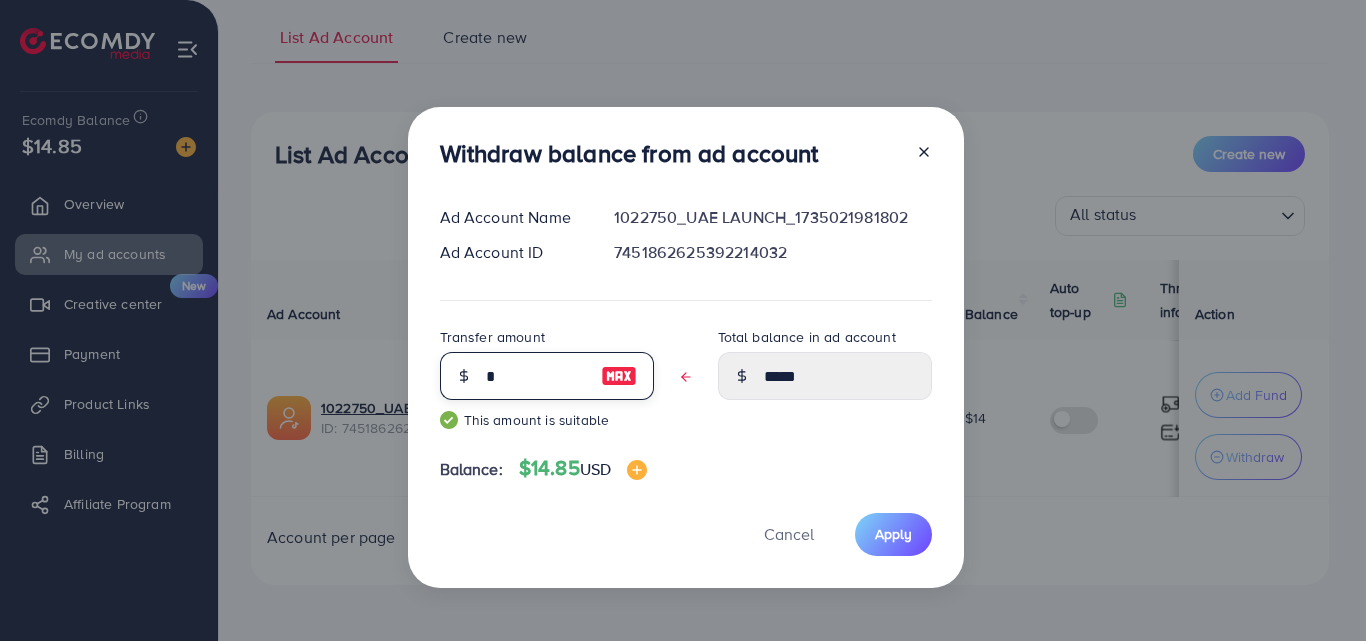 type on "**" 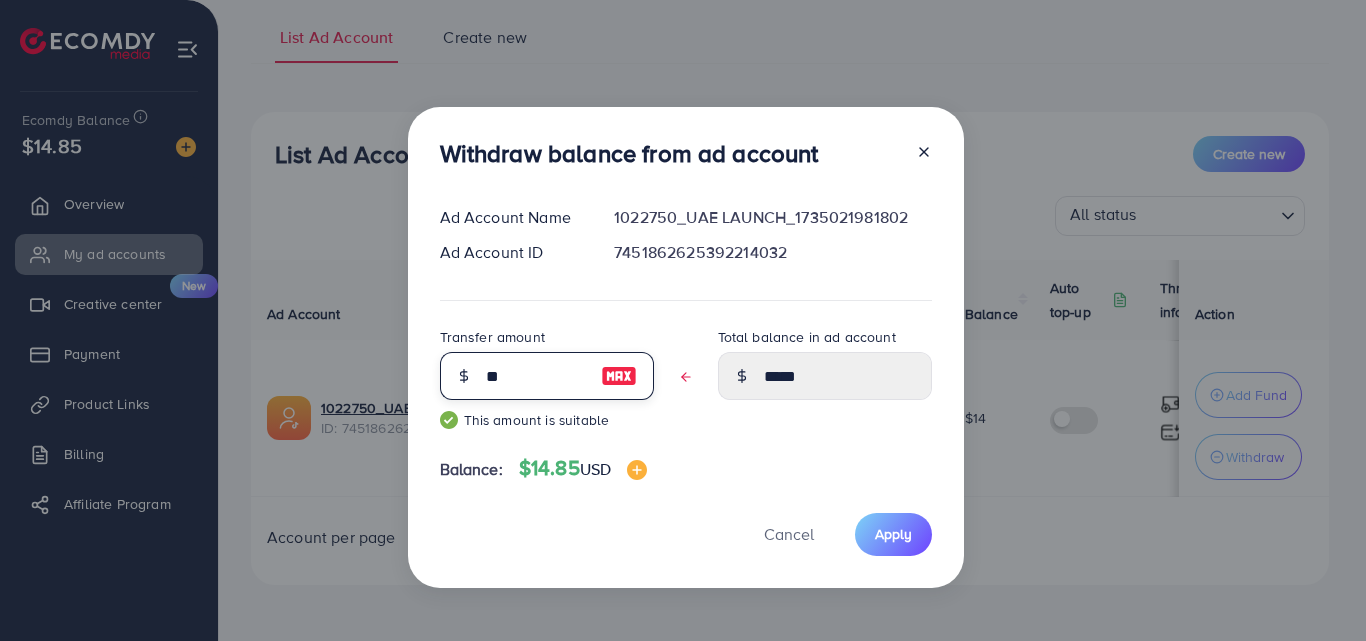 type on "****" 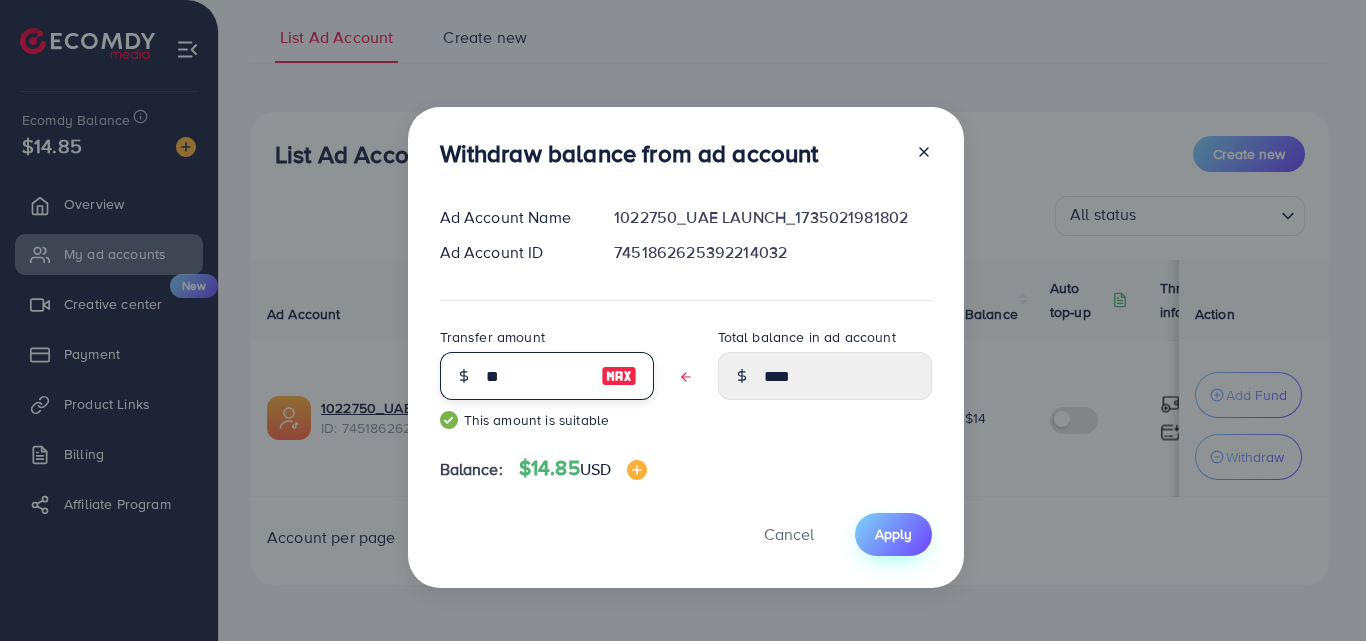 type on "**" 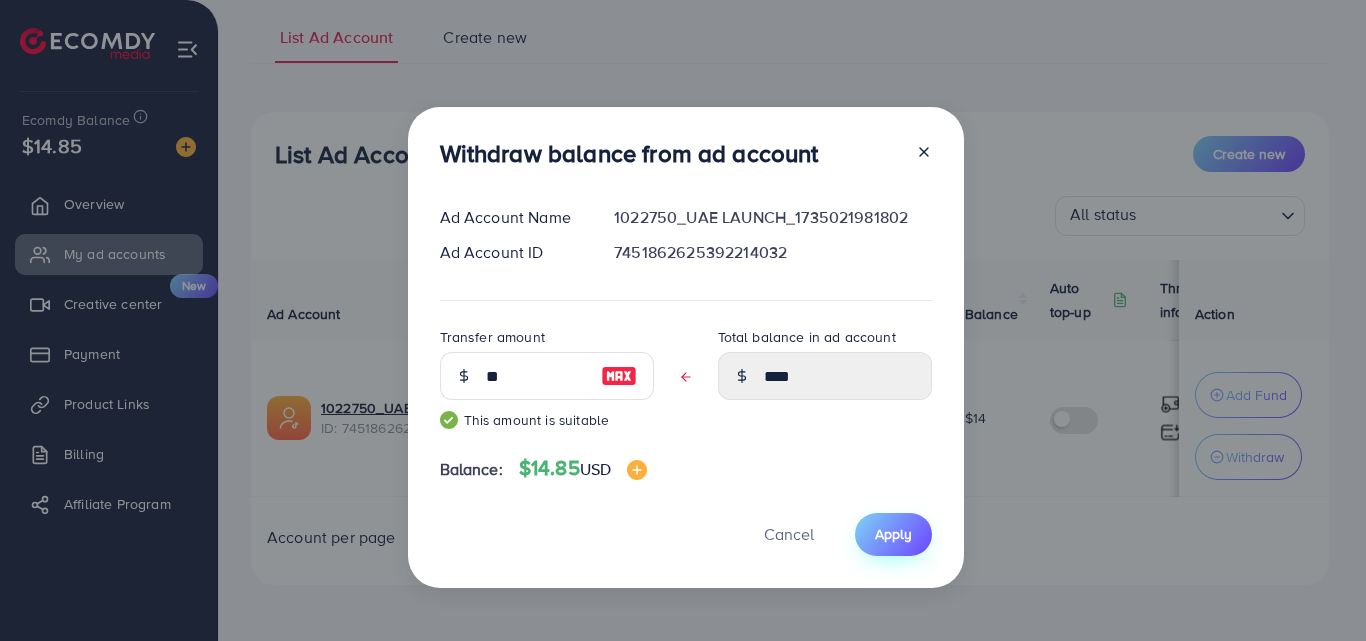 click on "Apply" at bounding box center (893, 534) 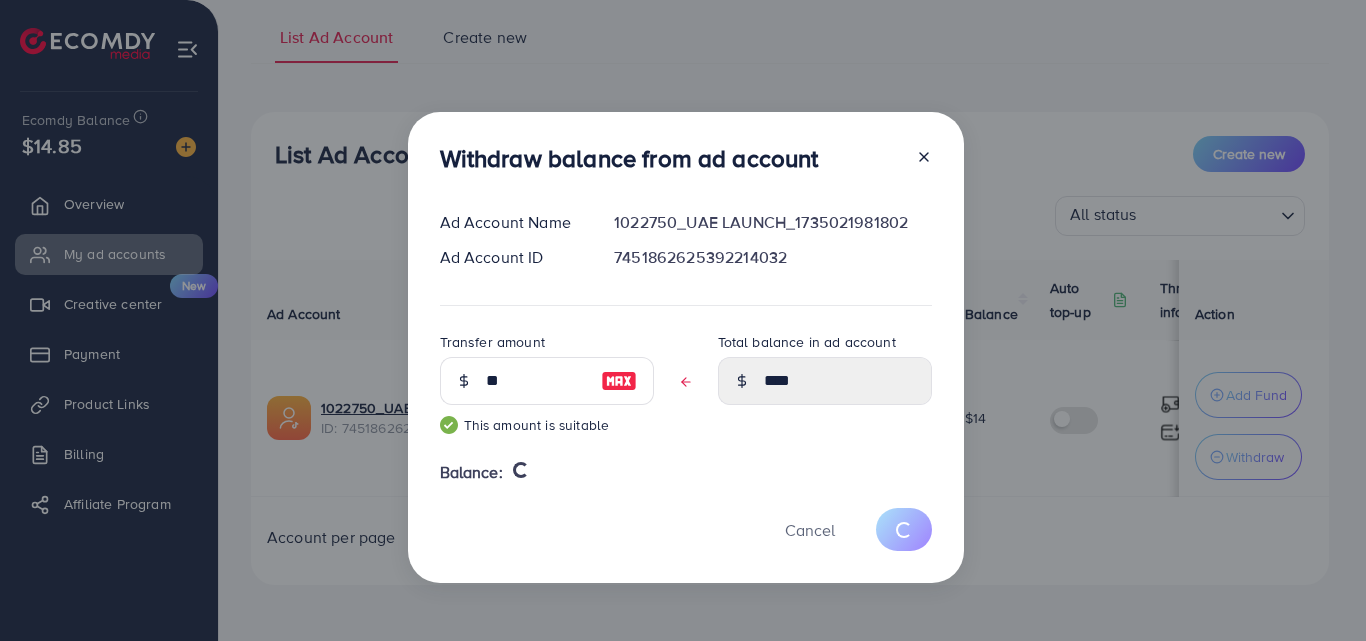 type 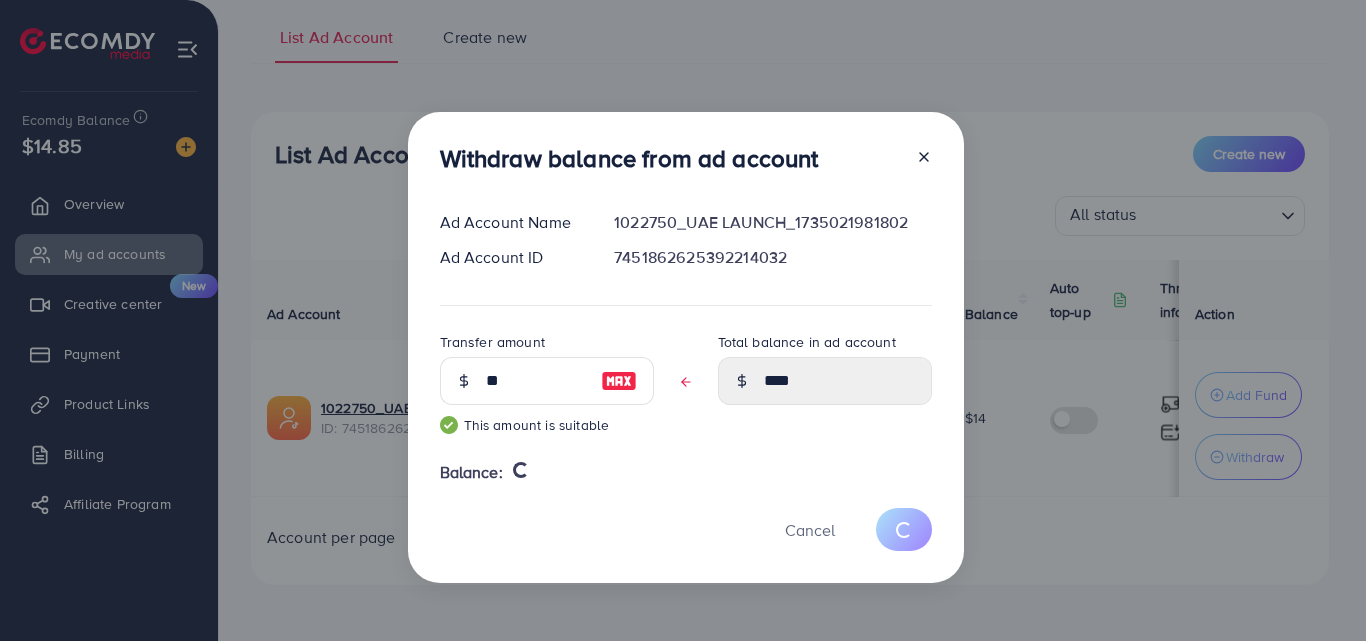 type on "**" 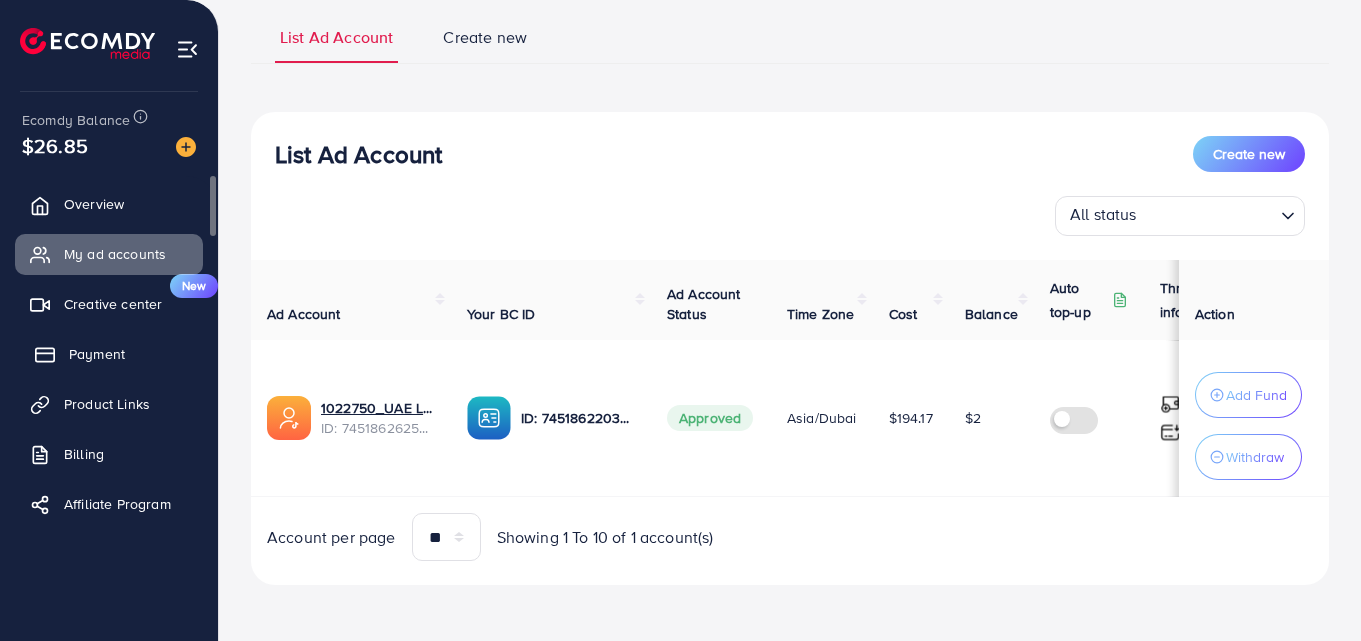 click on "Payment" at bounding box center [97, 354] 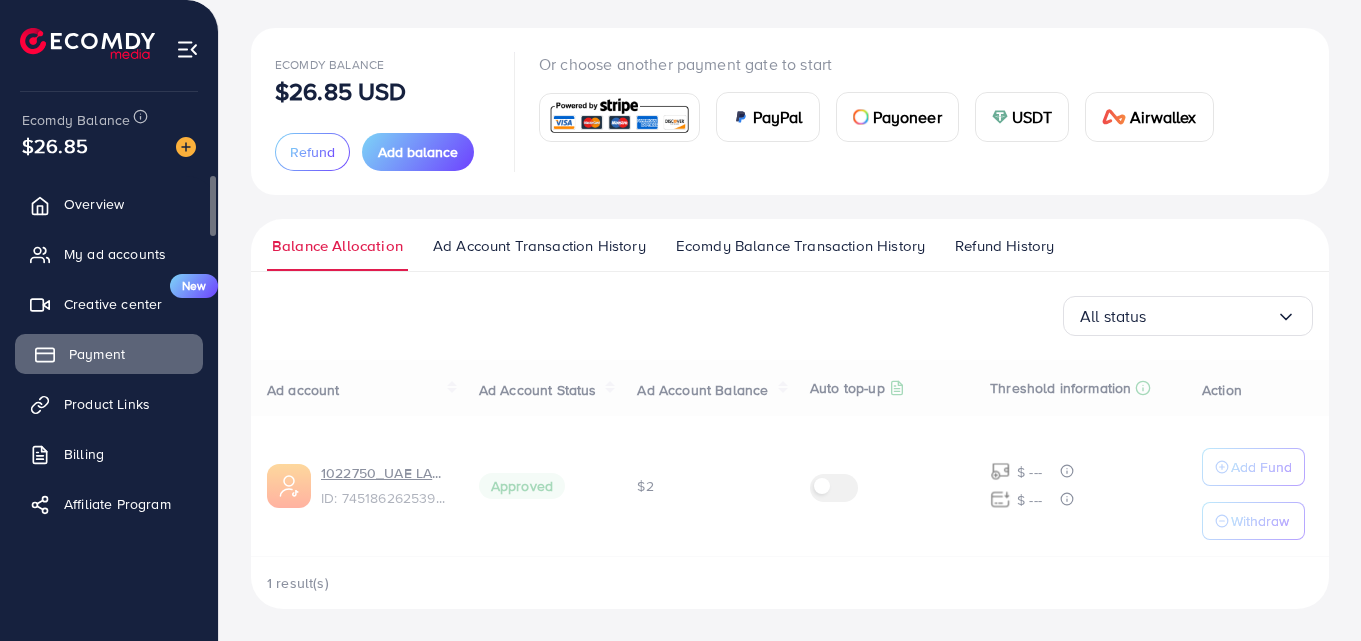 scroll, scrollTop: 0, scrollLeft: 0, axis: both 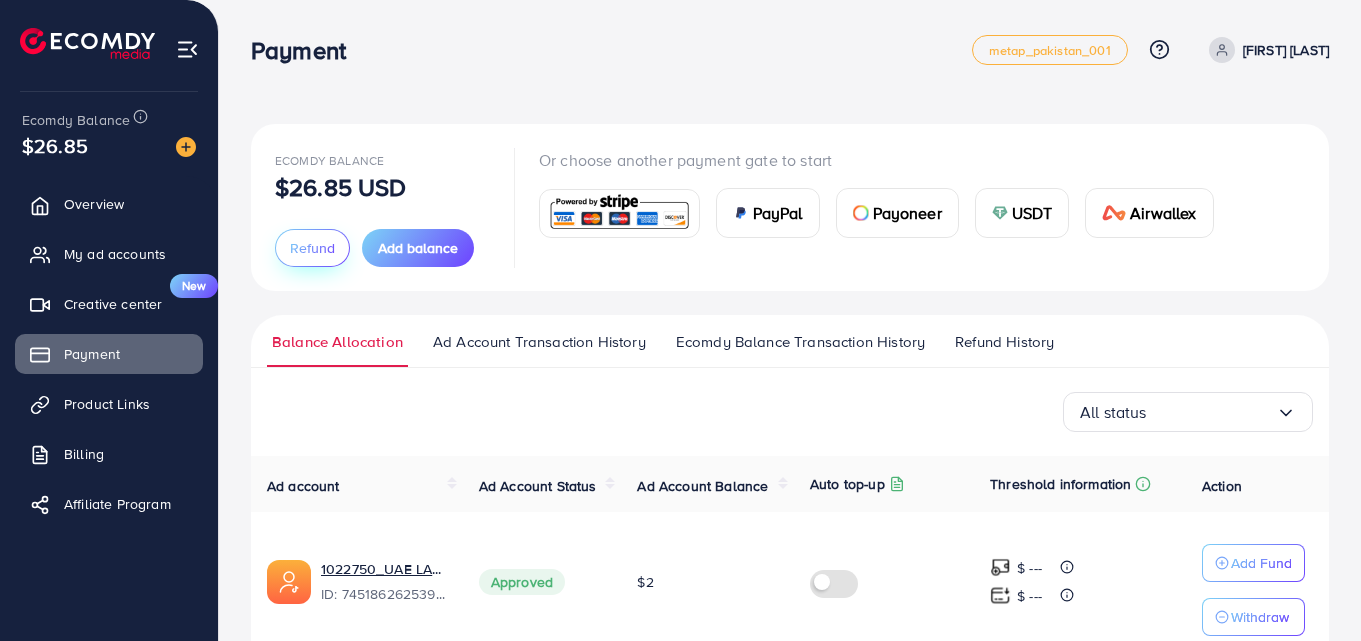 click on "Refund" at bounding box center [312, 248] 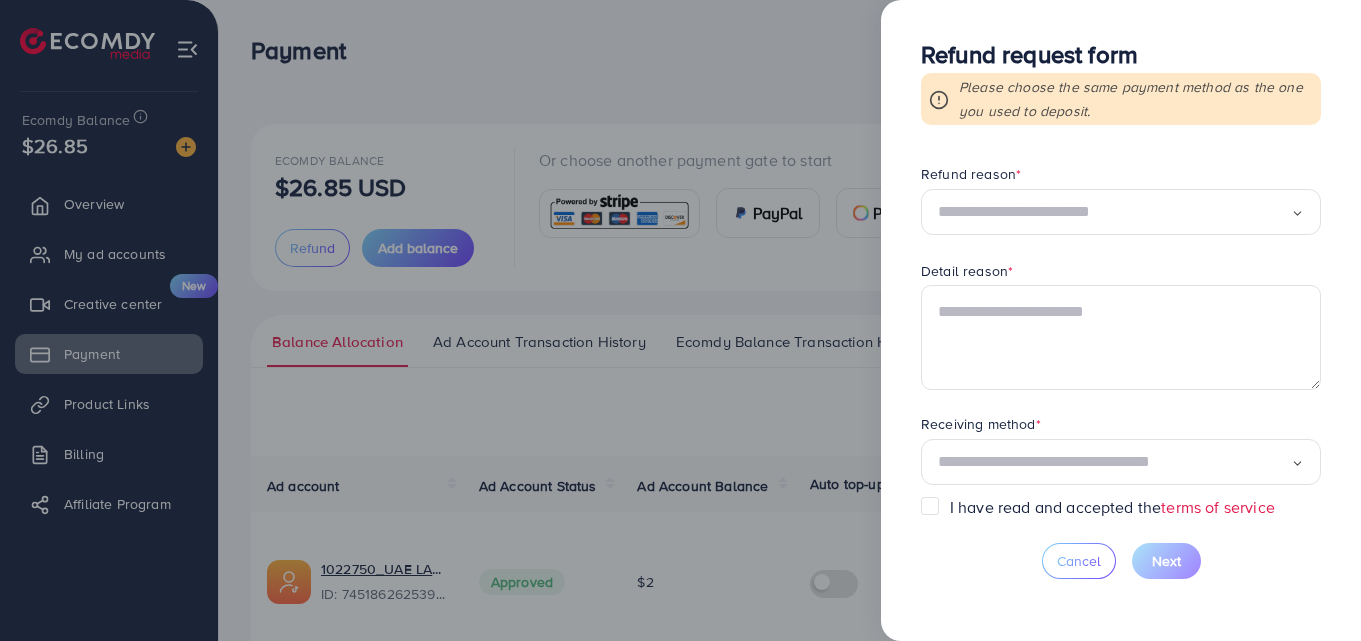 scroll, scrollTop: 103, scrollLeft: 0, axis: vertical 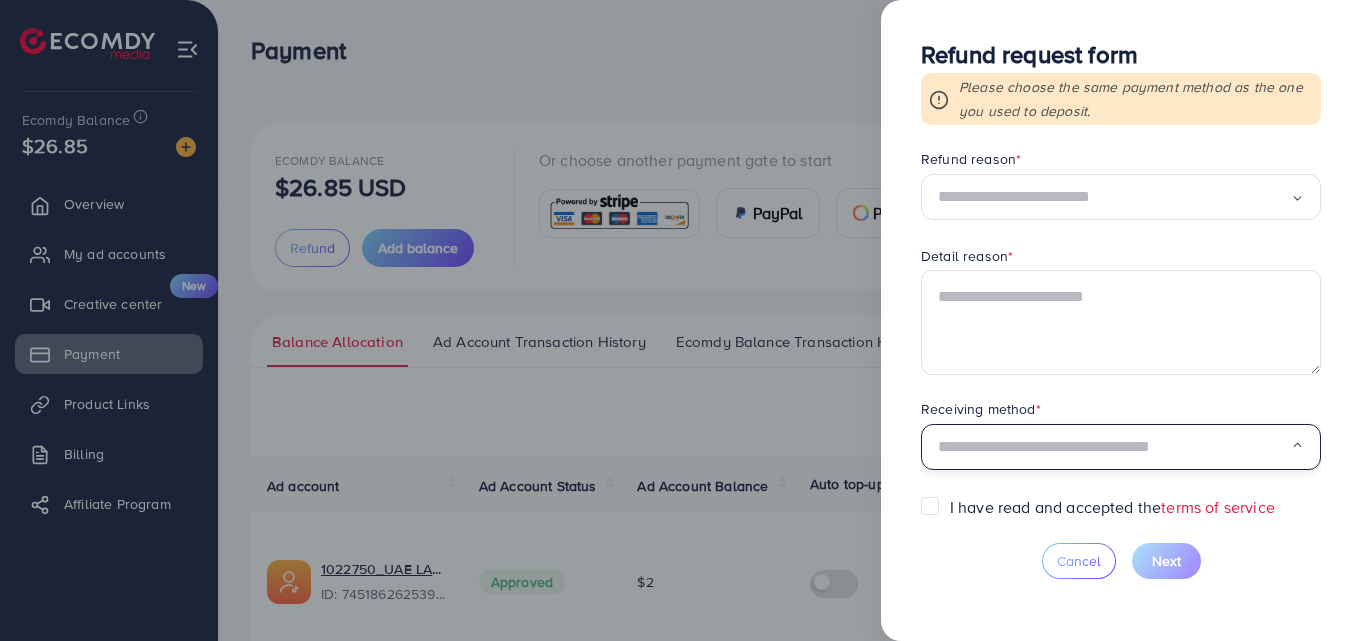 click at bounding box center [1114, 447] 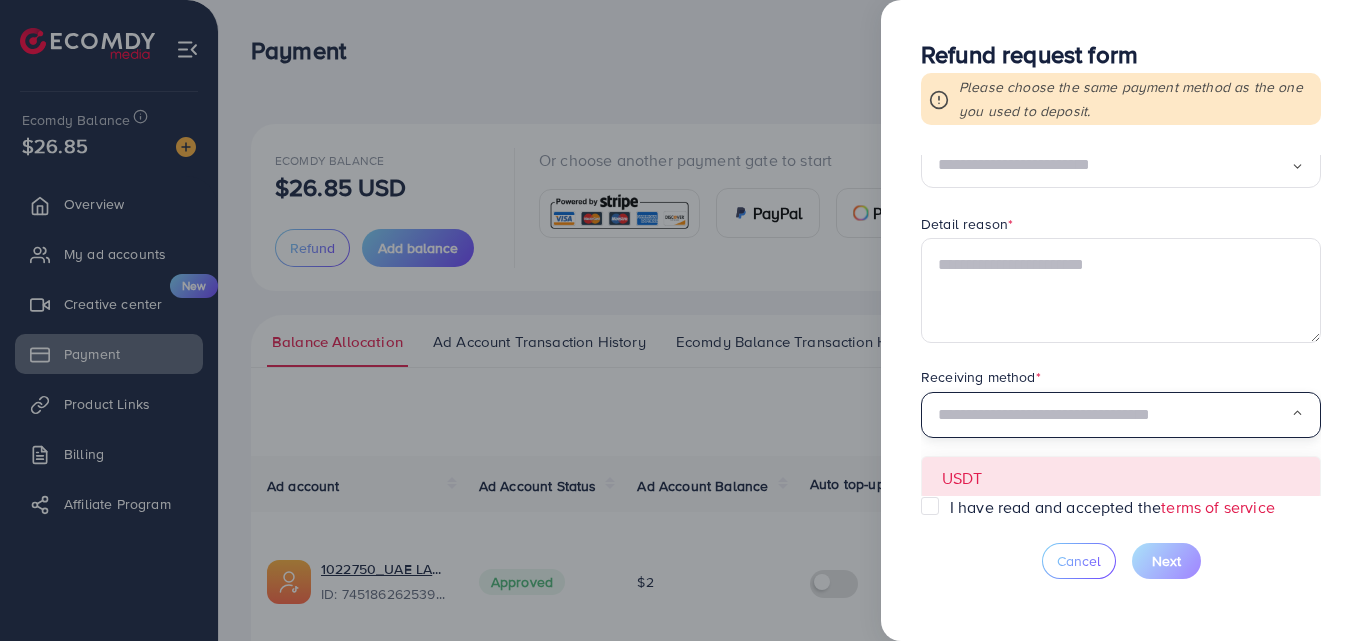 scroll, scrollTop: 139, scrollLeft: 0, axis: vertical 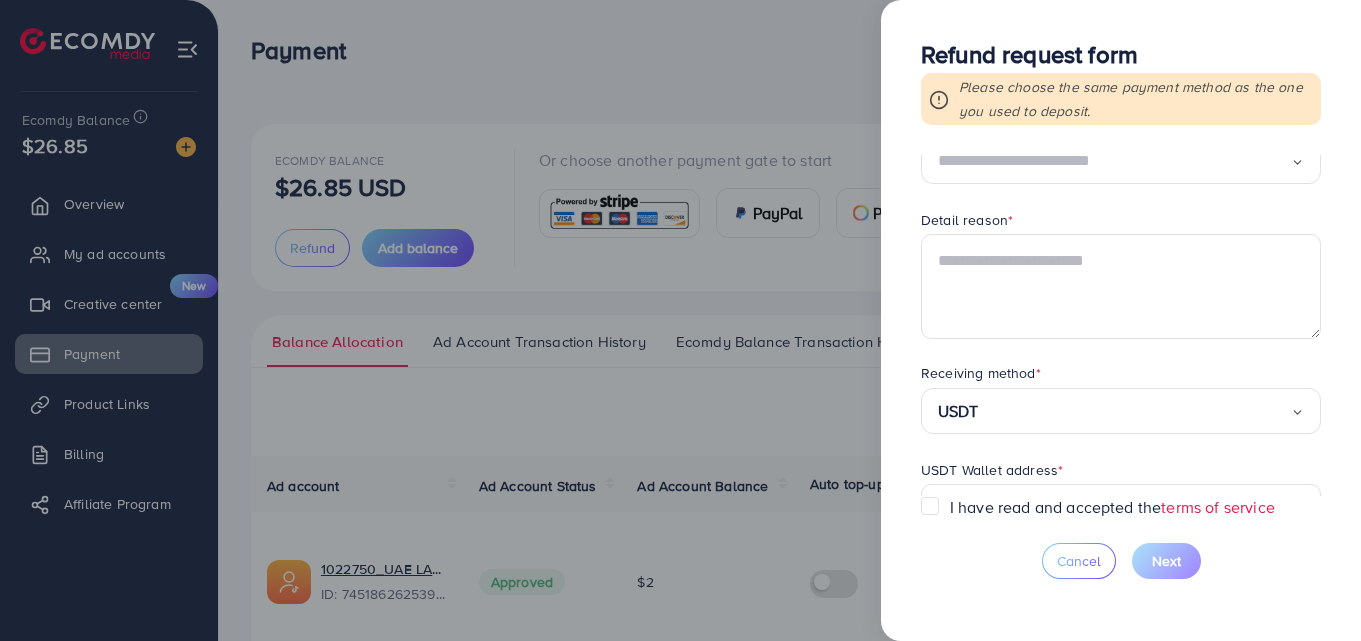 click on "Requested amount  * $  Max   Refund reason  *           Loading...      Detail reason  *  Receiving method  *   USDT           Loading...     USDT        USDT Wallet address  *  USDT QR code  (Optional)  Uploading a photo of your QR code will help the refund process go faster and more accurately   Click on the button or drag files here   Upload  *  Supported file JPG, PNG, JPEG   and maximum size 5MB   USDT network  *           Loading..." at bounding box center [1121, 325] 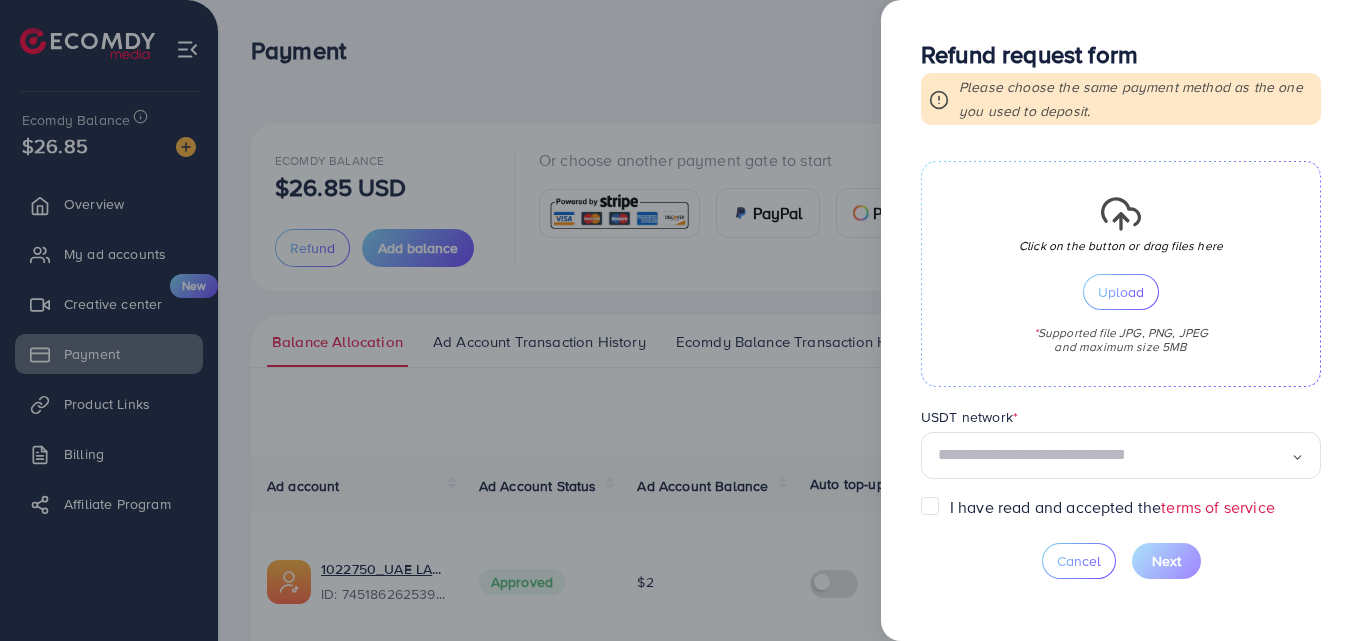 scroll, scrollTop: 605, scrollLeft: 0, axis: vertical 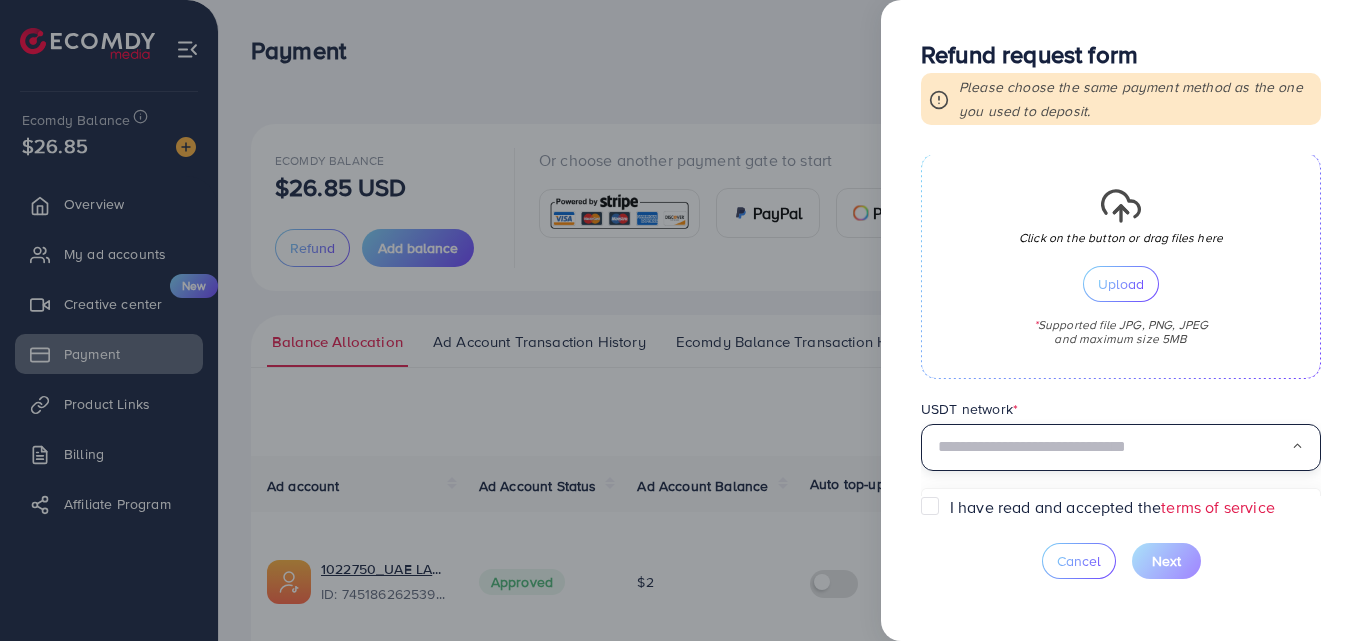 click at bounding box center (1114, 447) 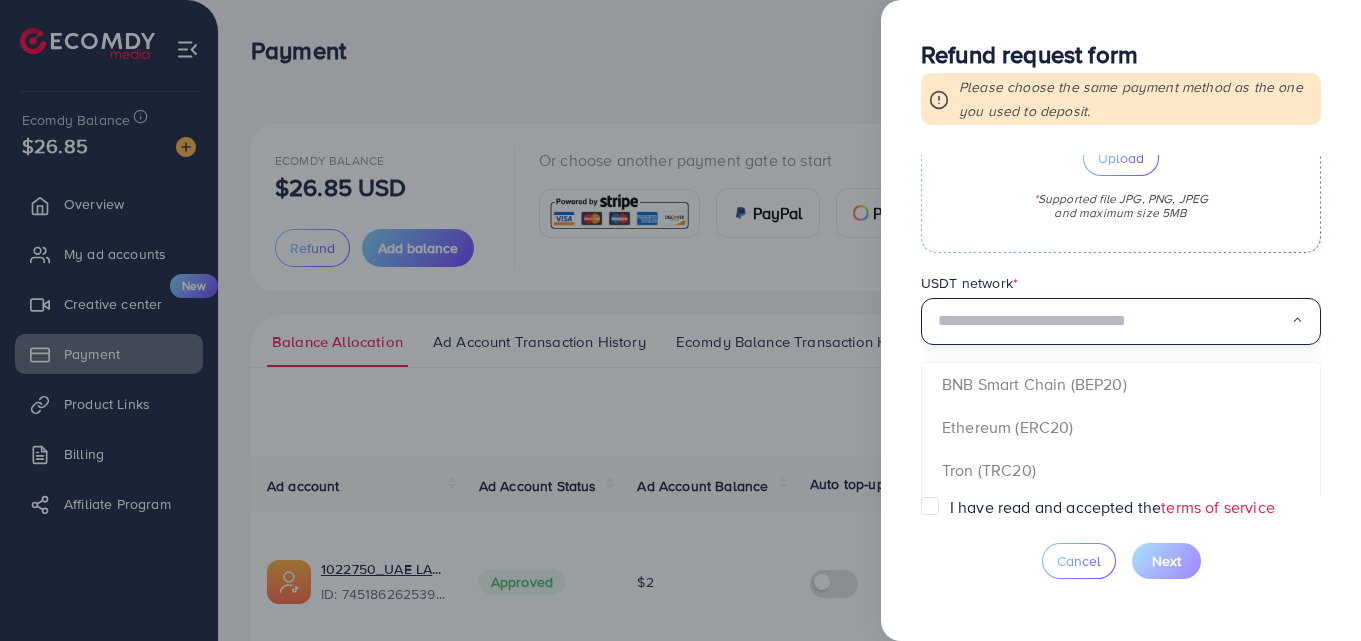 scroll, scrollTop: 947, scrollLeft: 0, axis: vertical 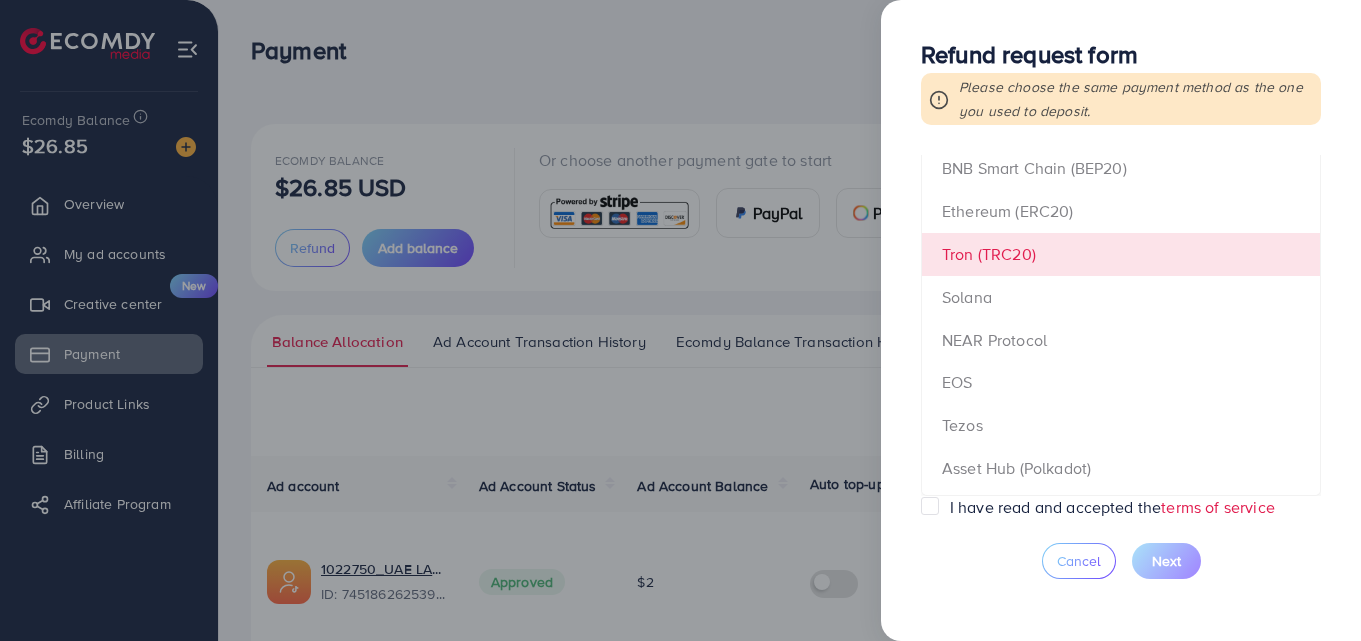 click on "Requested amount  * $  Max   Refund reason  *           Loading...      Detail reason  *  Receiving method  *   USDT           Loading...      USDT Wallet address  *  USDT QR code  (Optional)  Uploading a photo of your QR code will help the refund process go faster and more accurately   Click on the button or drag files here   Upload  *  Supported file JPG, PNG, JPEG   and maximum size 5MB   USDT network  *           Loading...
BNB Smart Chain (BEP20)
Ethereum (ERC20)
Tron (TRC20)
Solana
NEAR Protocol
EOS
Tezos
Asset Hub (Polkadot)
opBNB
CELO
KAVAEVM
Polygon
AVAX C-Chain
Arbitrum One" at bounding box center (1121, 325) 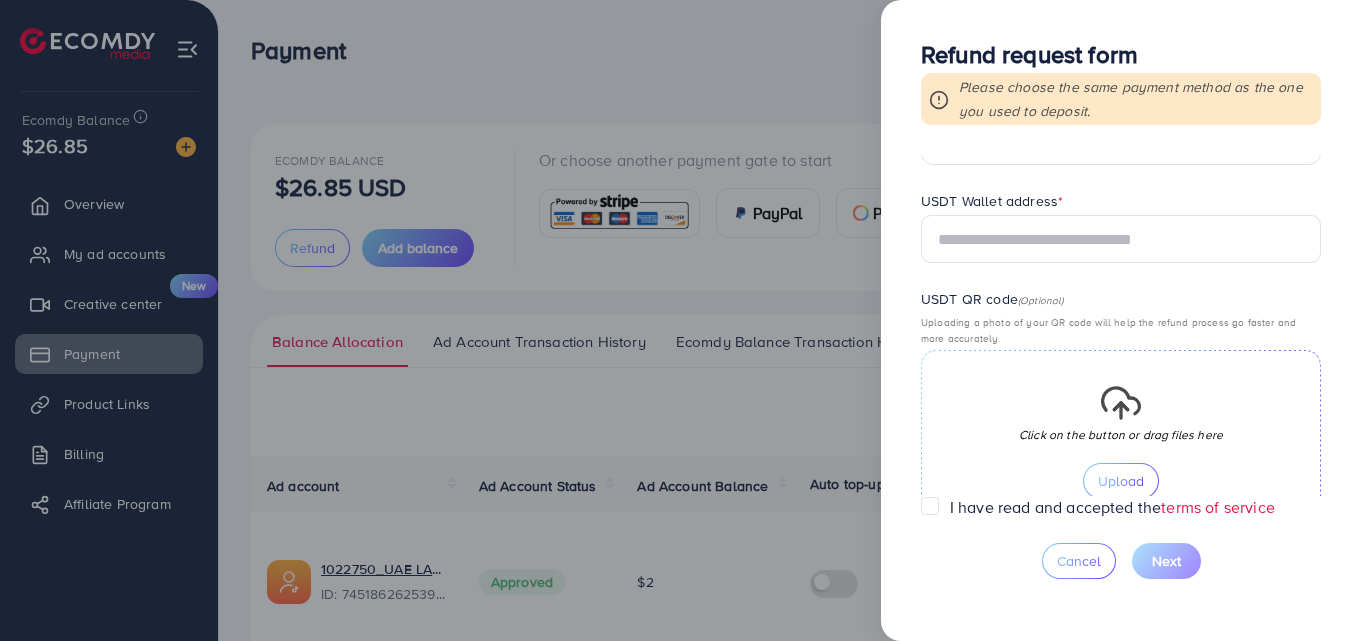 scroll, scrollTop: 505, scrollLeft: 0, axis: vertical 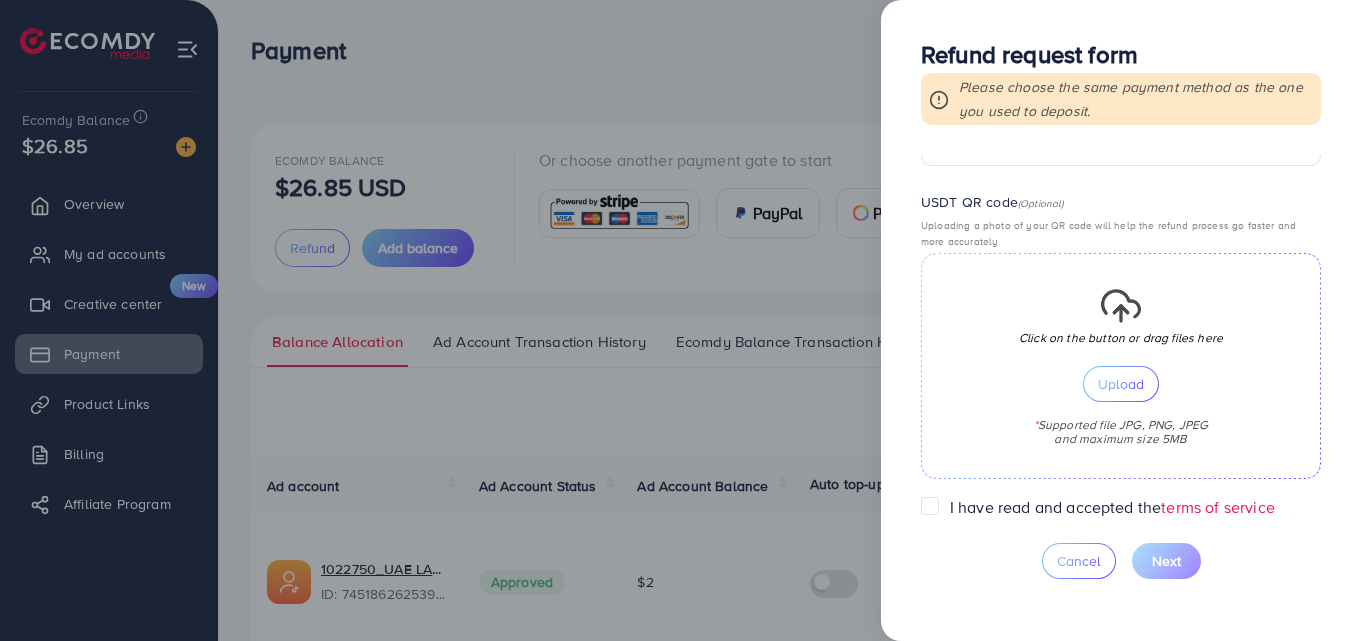 click at bounding box center (680, 320) 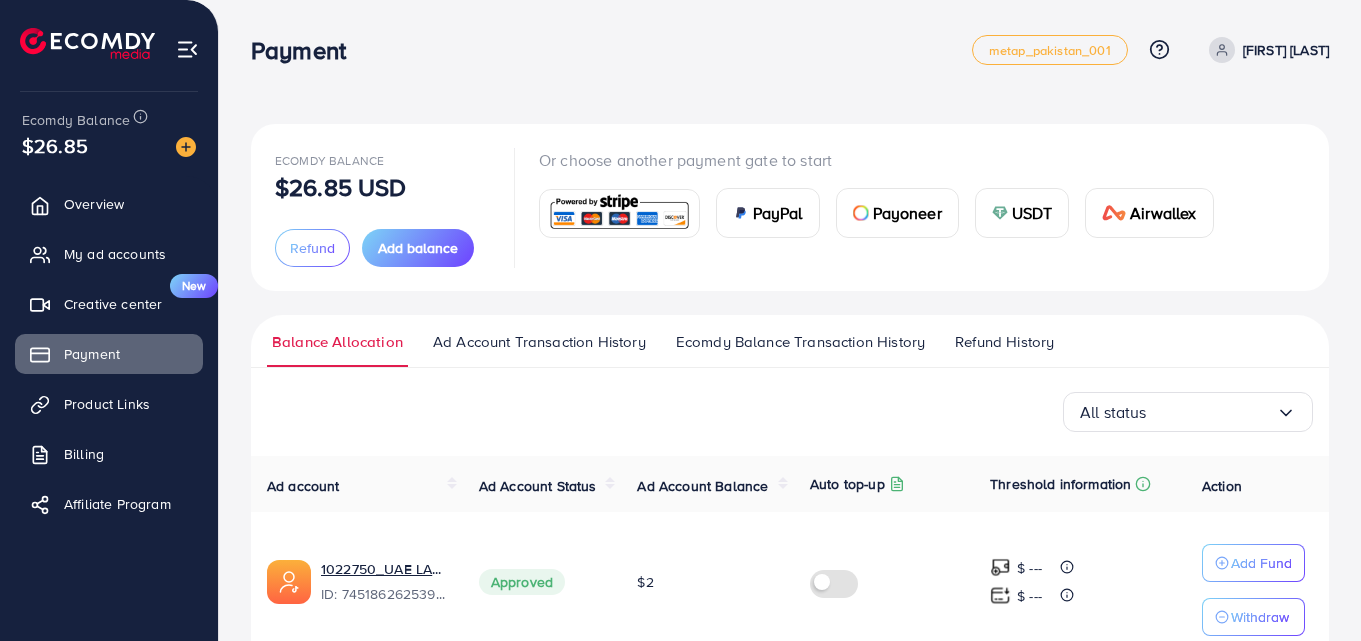 click on "Refund History" at bounding box center [1004, 342] 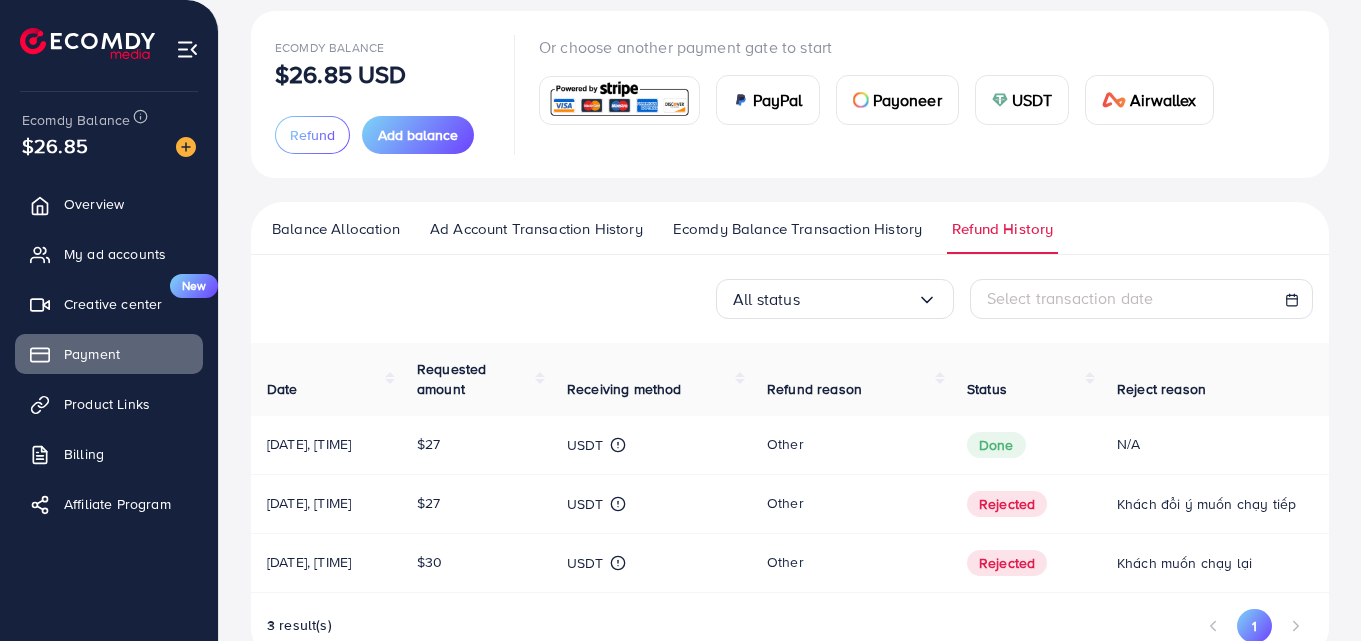 scroll, scrollTop: 0, scrollLeft: 0, axis: both 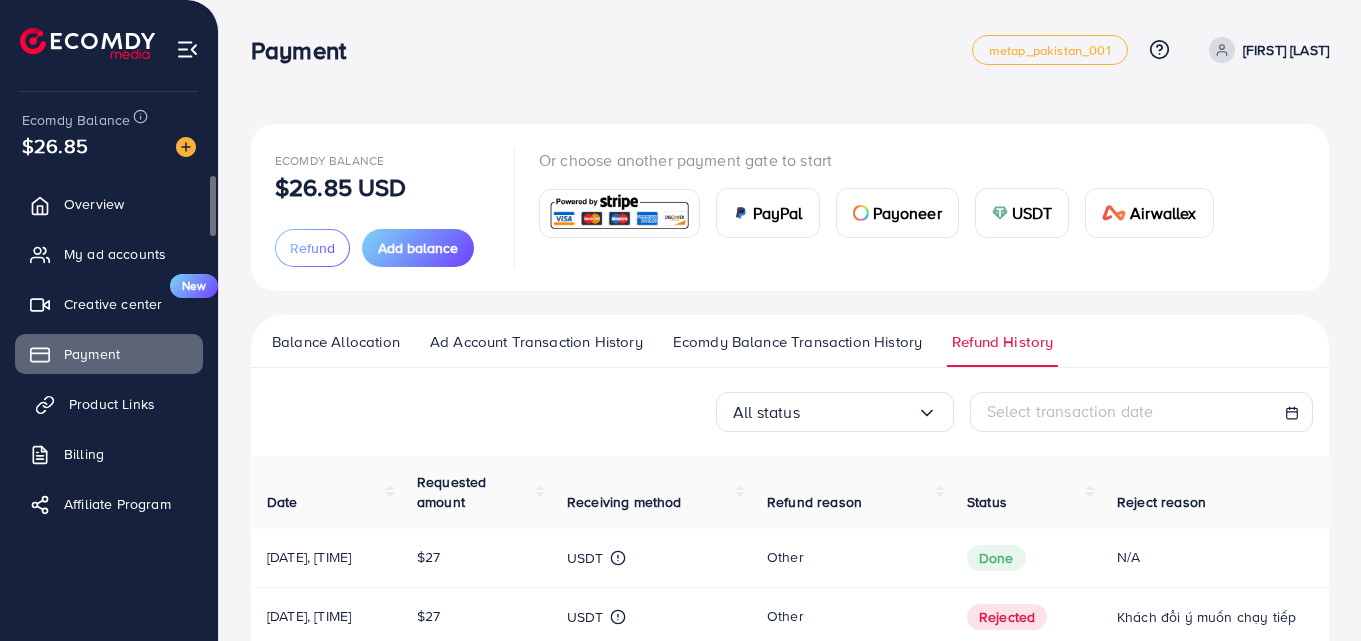 click on "Product Links" at bounding box center (112, 404) 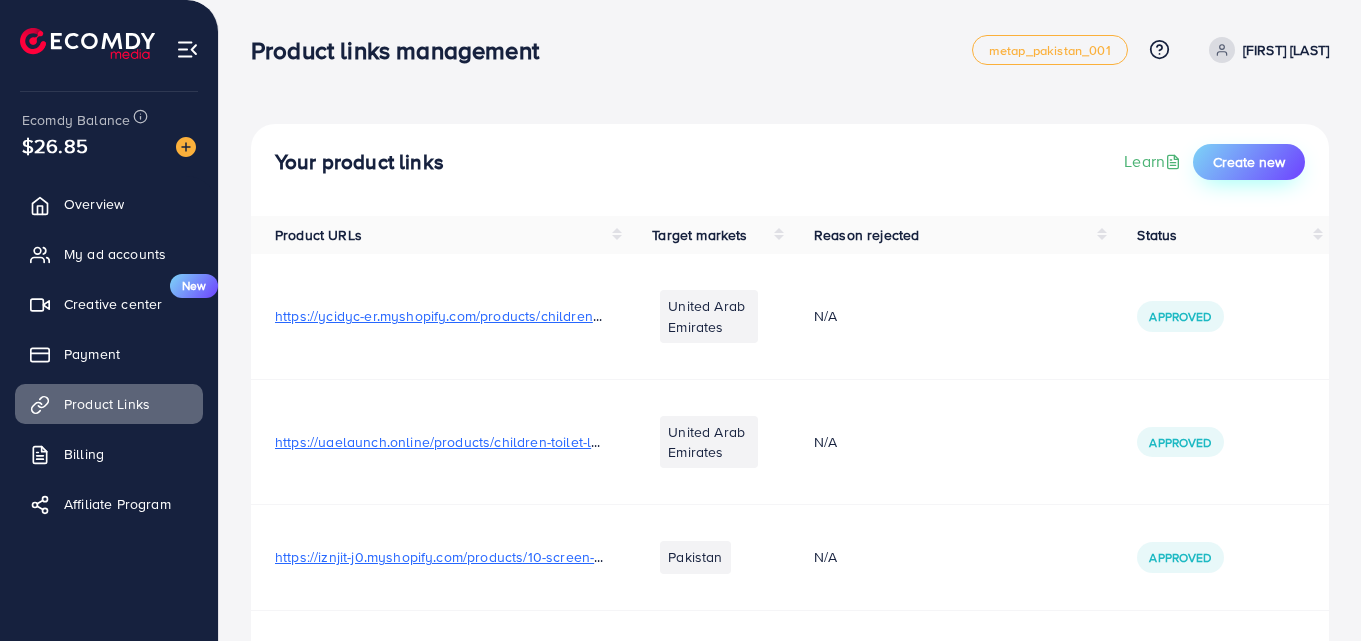 click on "Create new" at bounding box center [1249, 162] 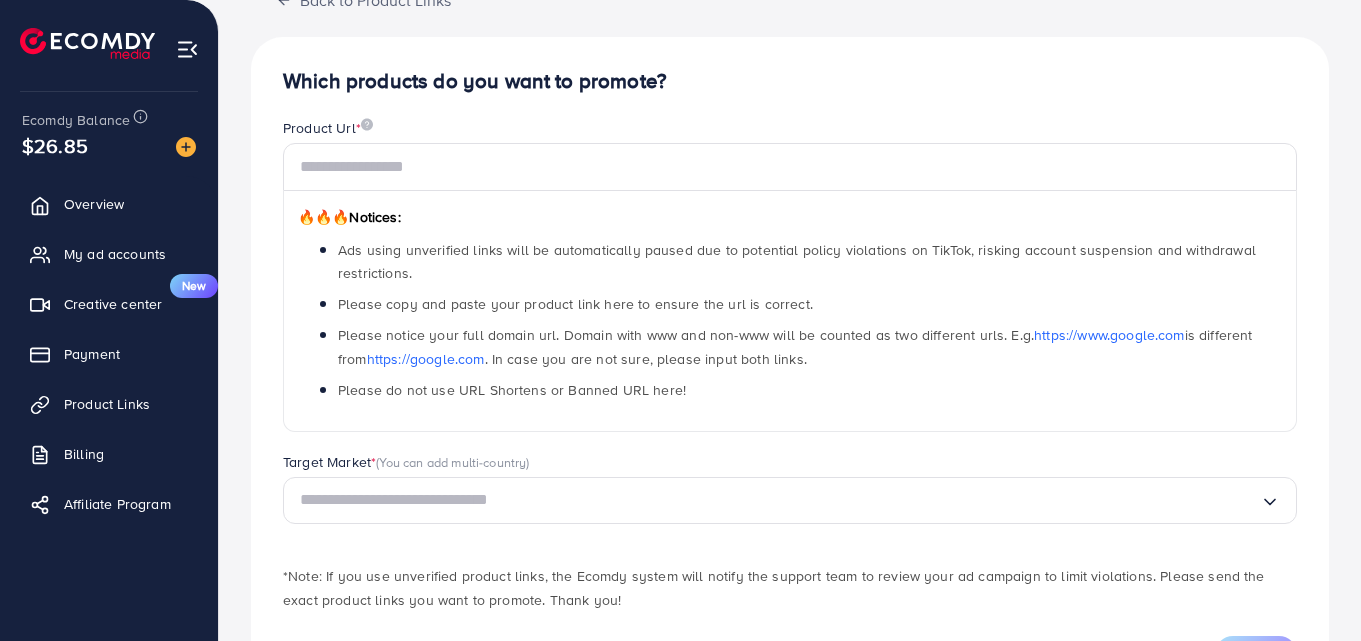 scroll, scrollTop: 241, scrollLeft: 0, axis: vertical 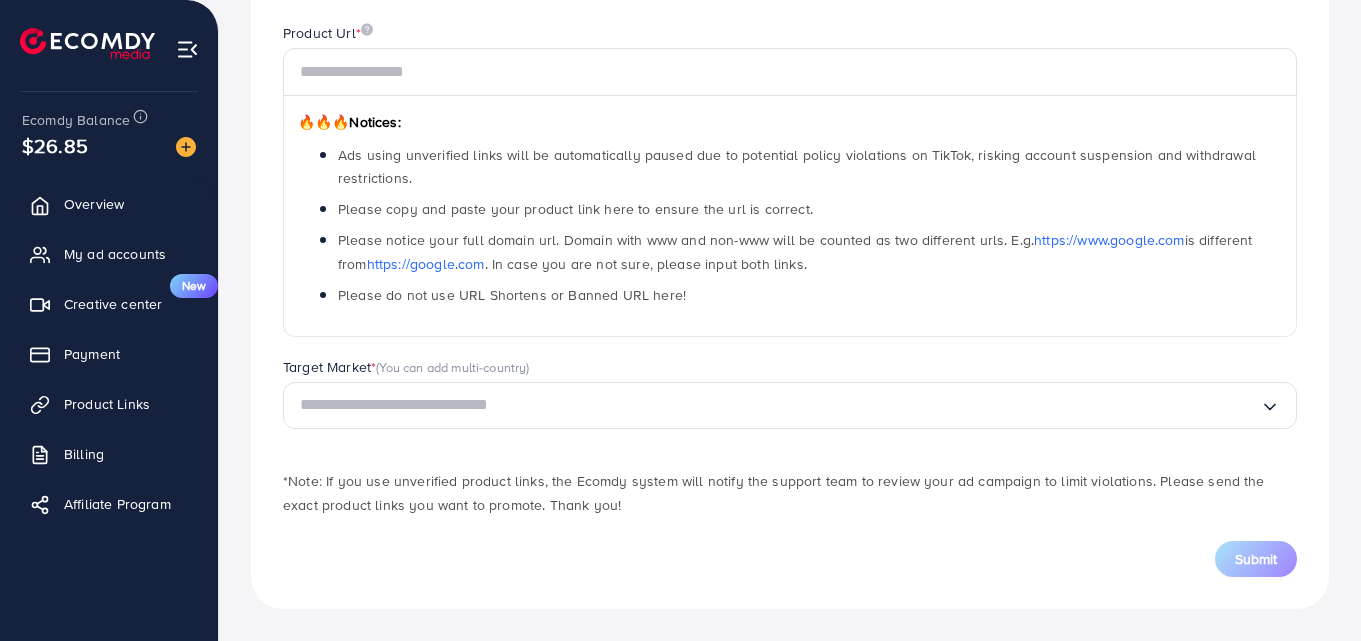 click at bounding box center [780, 405] 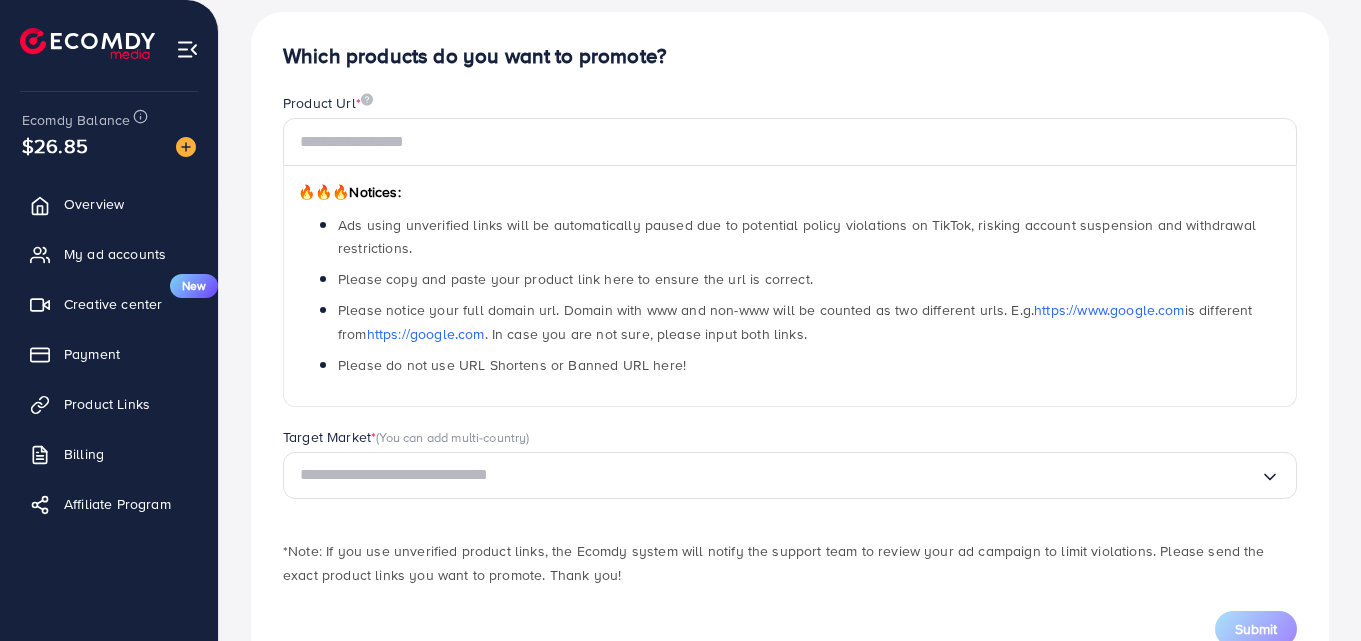 scroll, scrollTop: 0, scrollLeft: 0, axis: both 